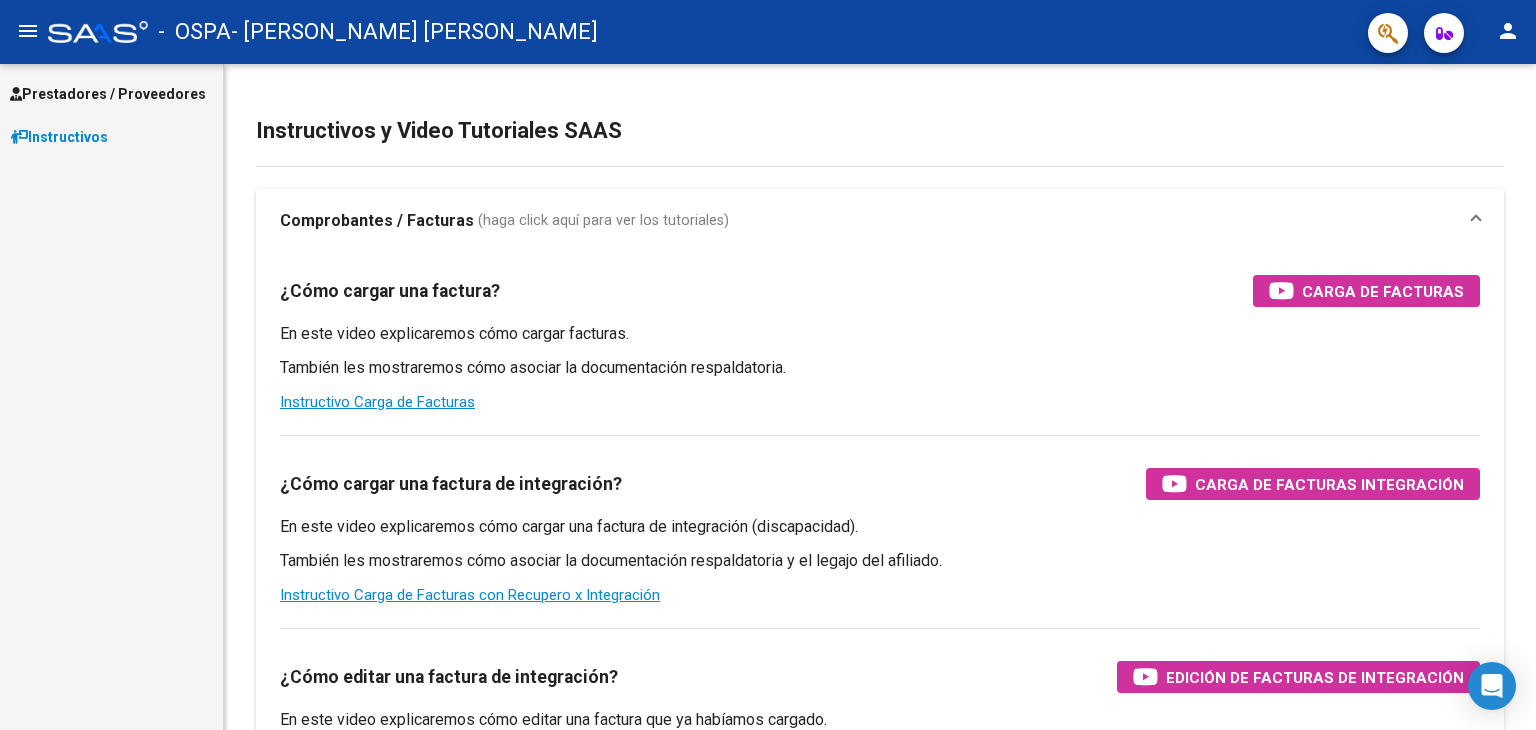 scroll, scrollTop: 0, scrollLeft: 0, axis: both 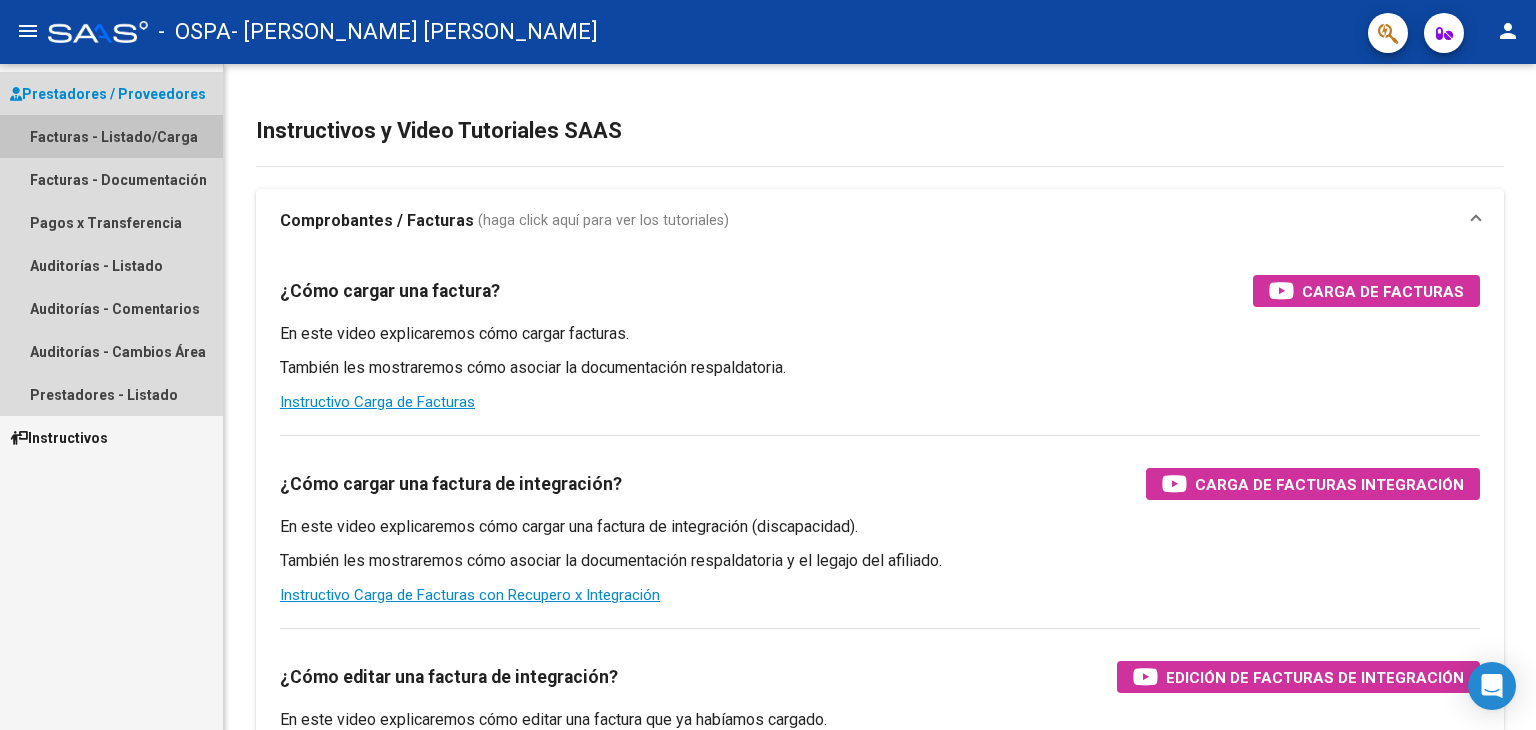 click on "Facturas - Listado/Carga" at bounding box center (111, 136) 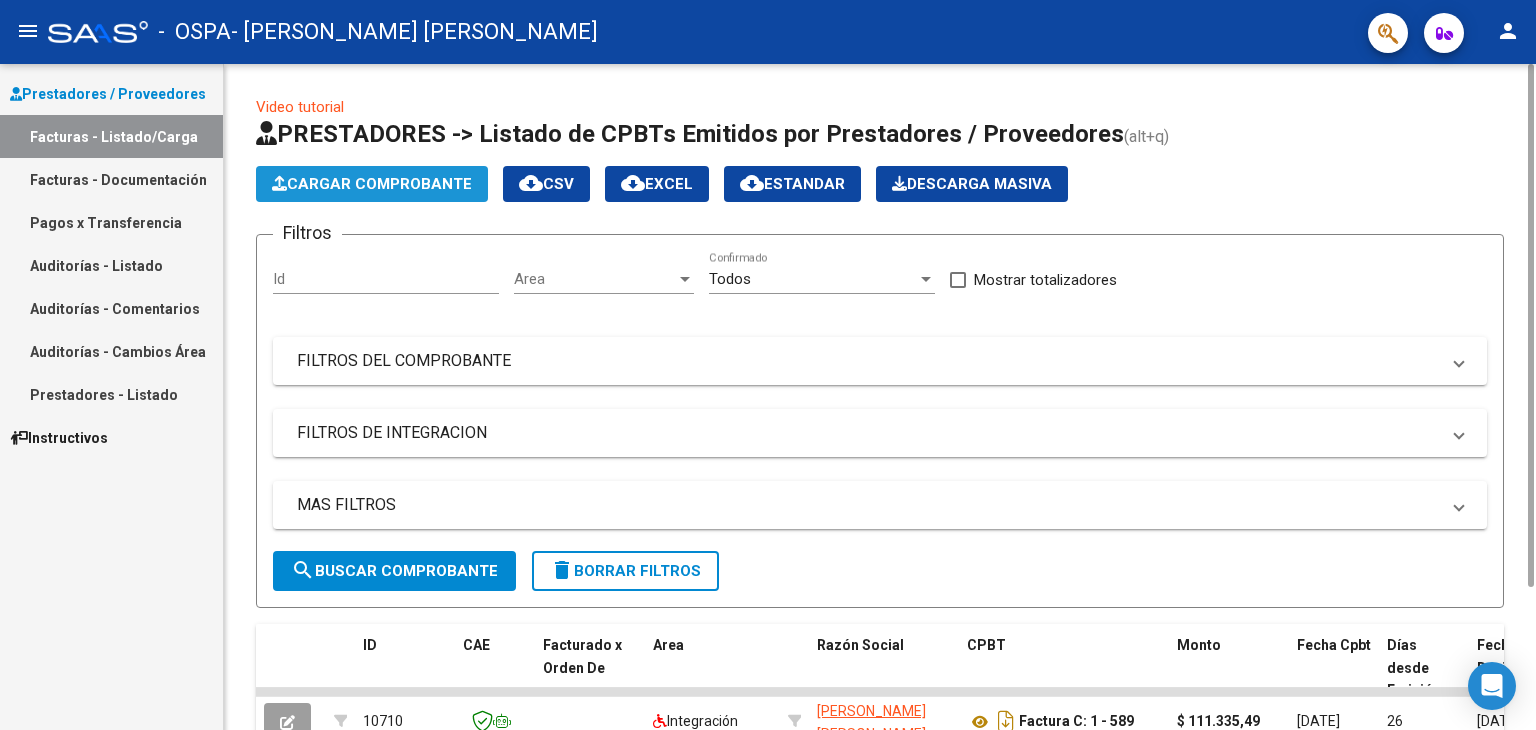 click on "Cargar Comprobante" 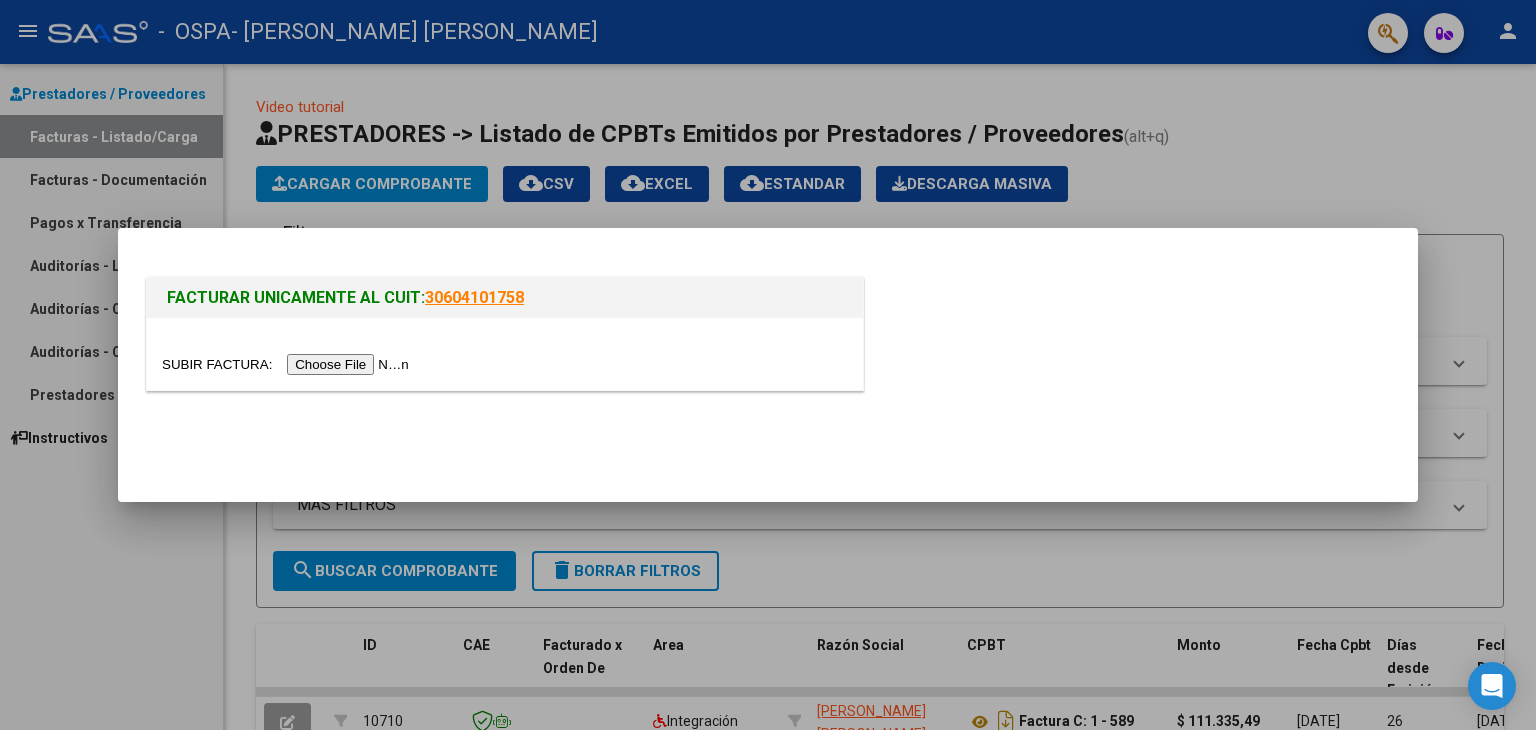 click at bounding box center [288, 364] 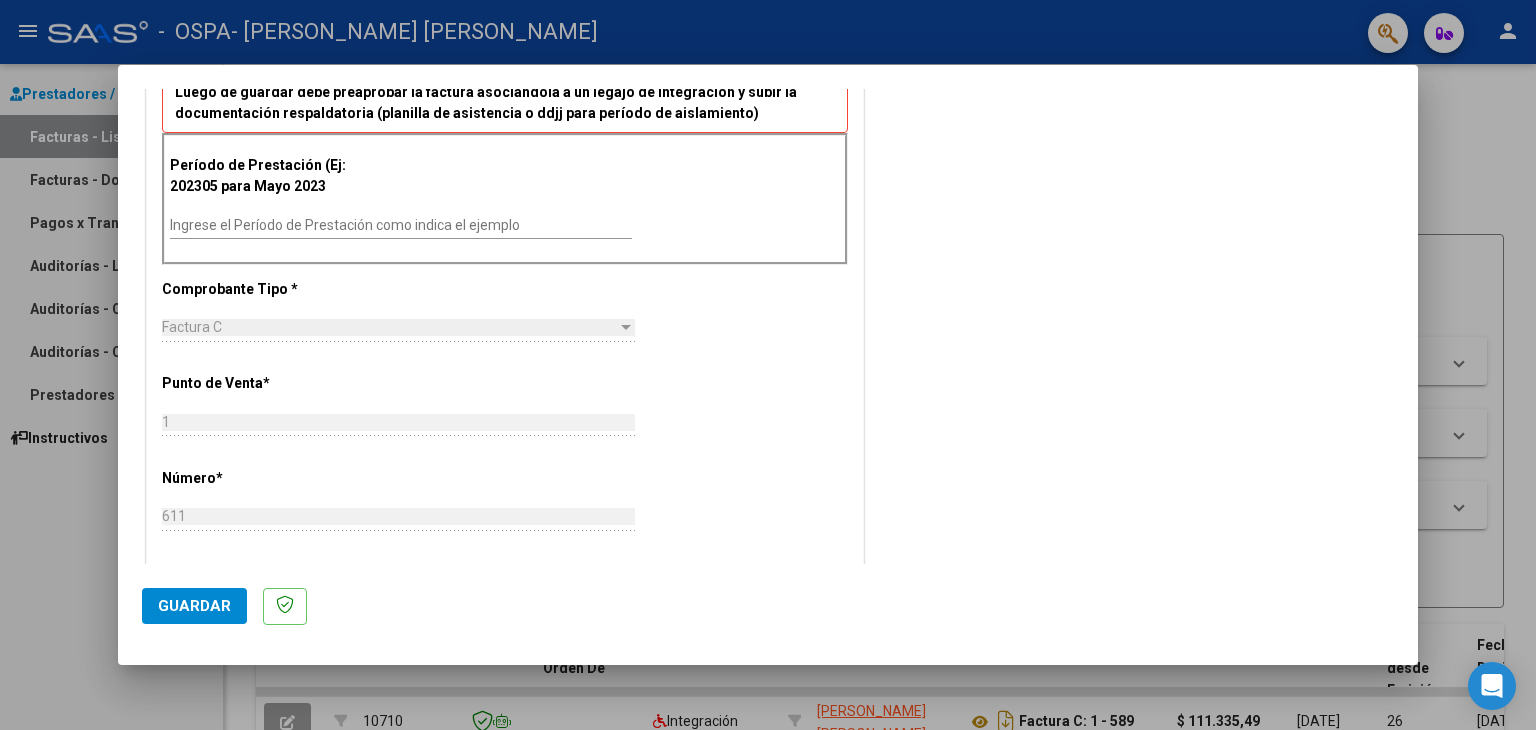 scroll, scrollTop: 500, scrollLeft: 0, axis: vertical 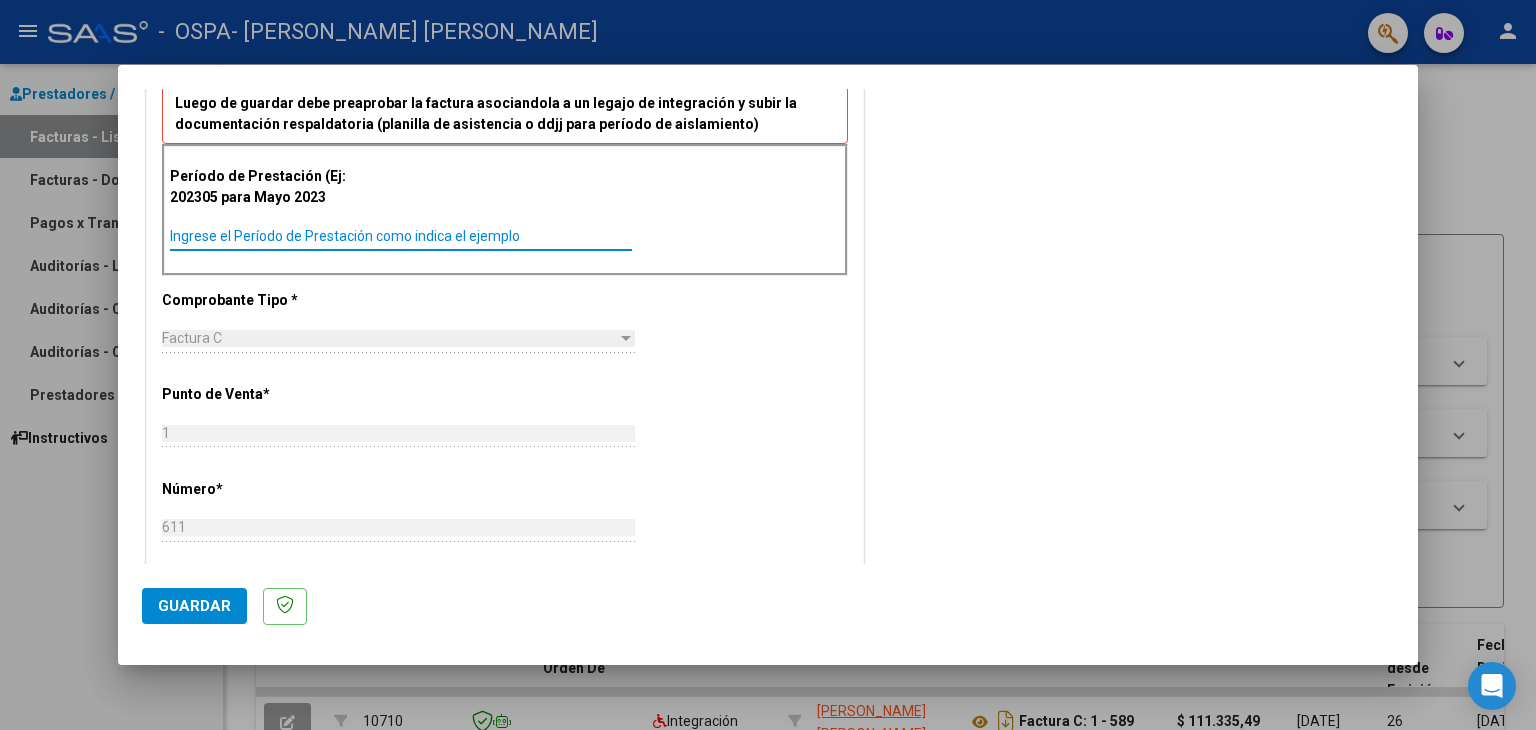click on "Ingrese el Período de Prestación como indica el ejemplo" at bounding box center (401, 236) 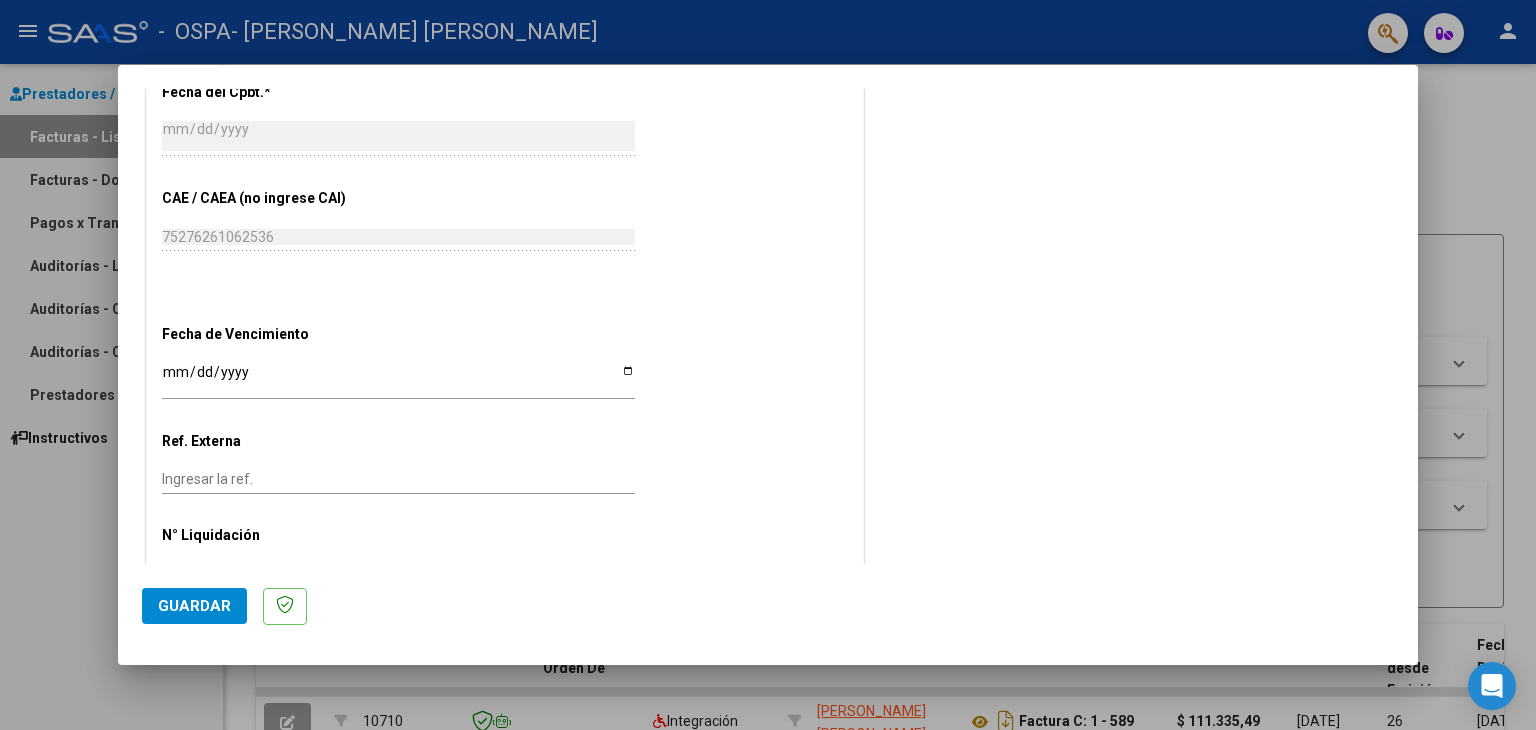 scroll, scrollTop: 1100, scrollLeft: 0, axis: vertical 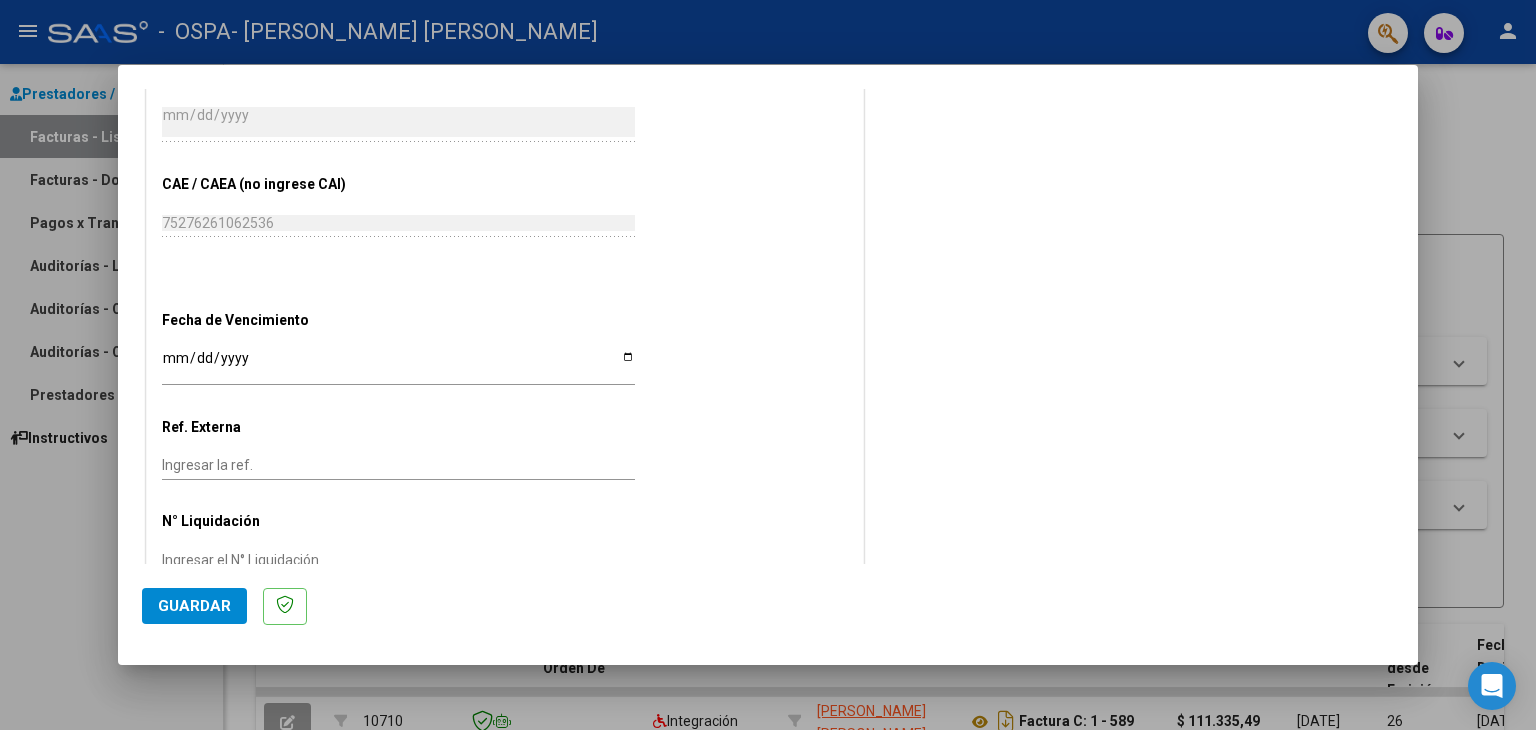 type on "202506" 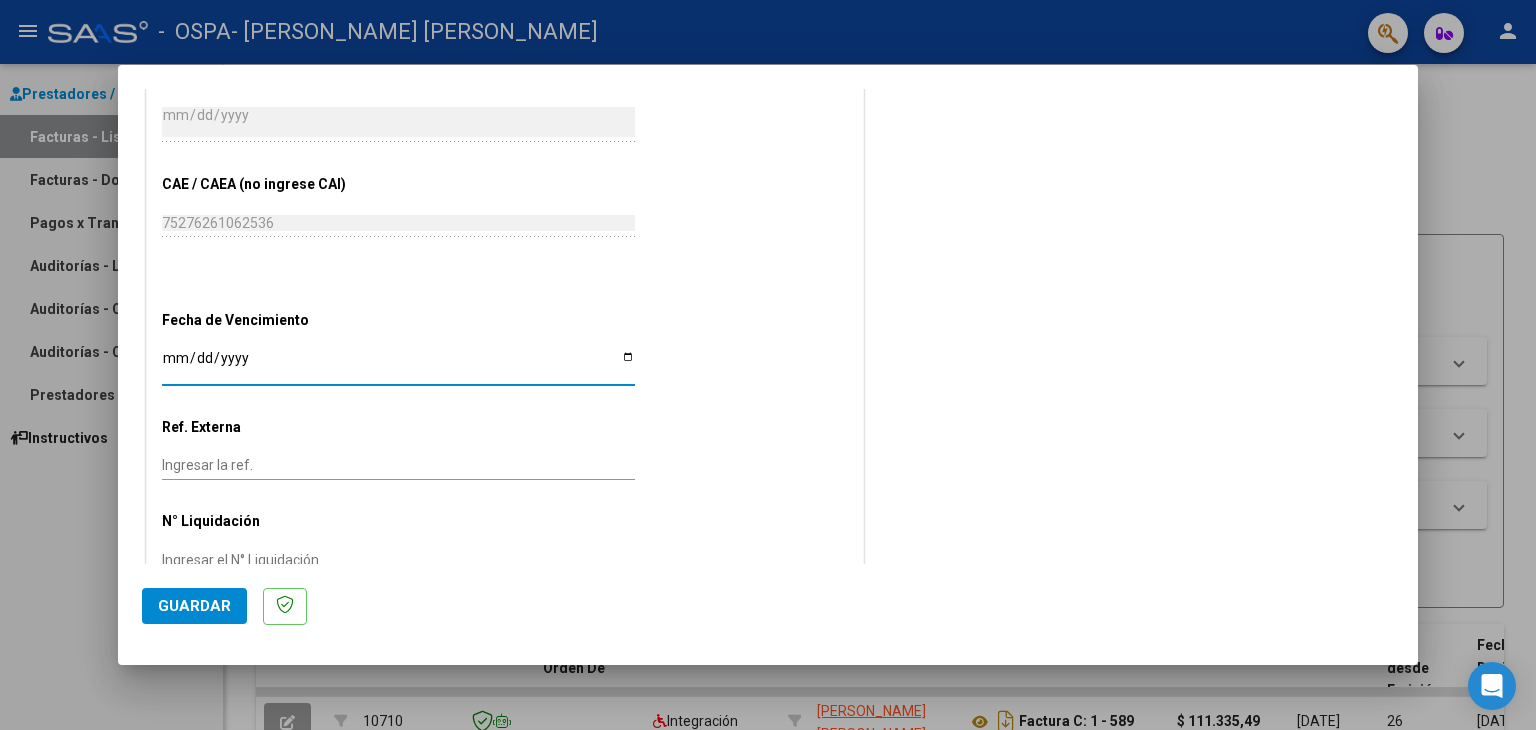 type on "2025-07-14" 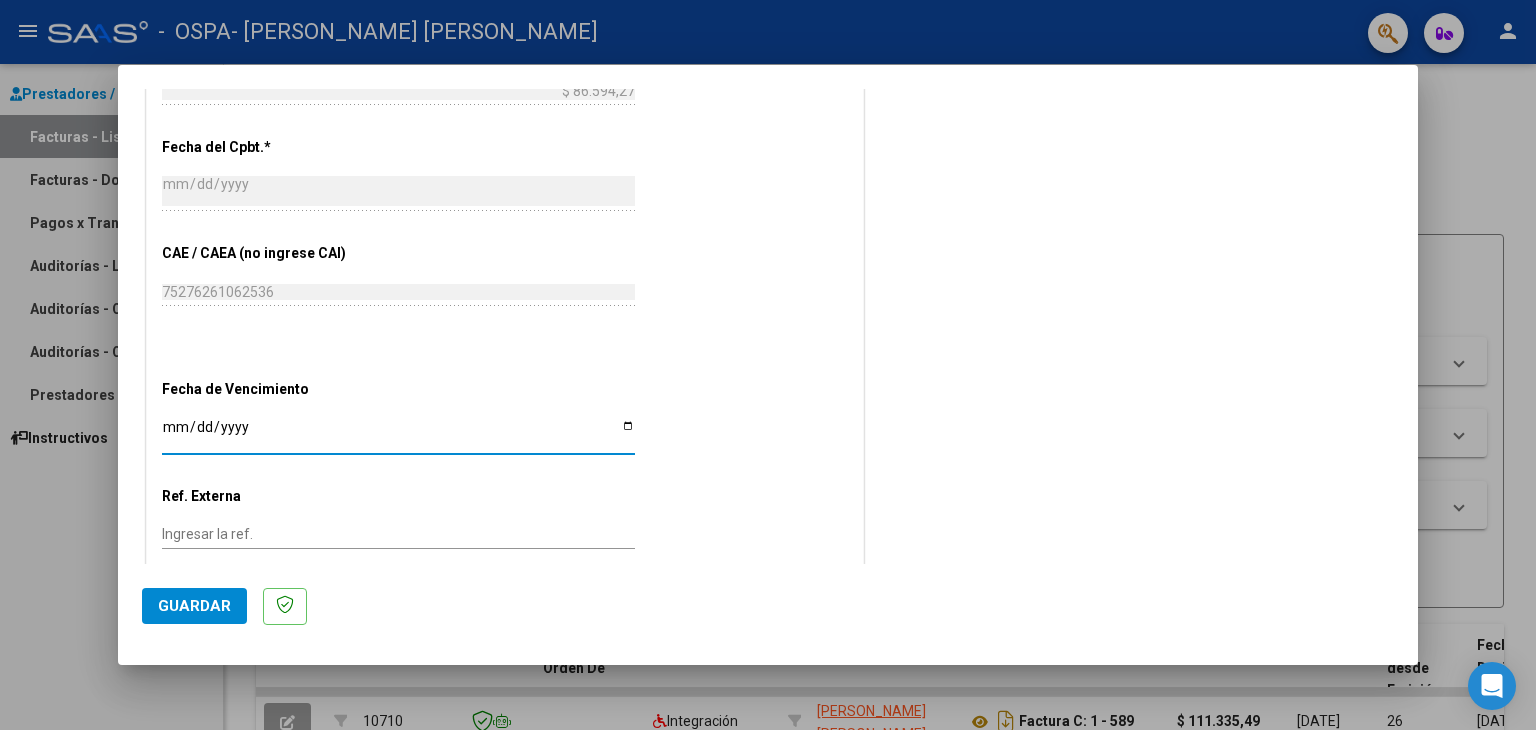 scroll, scrollTop: 1144, scrollLeft: 0, axis: vertical 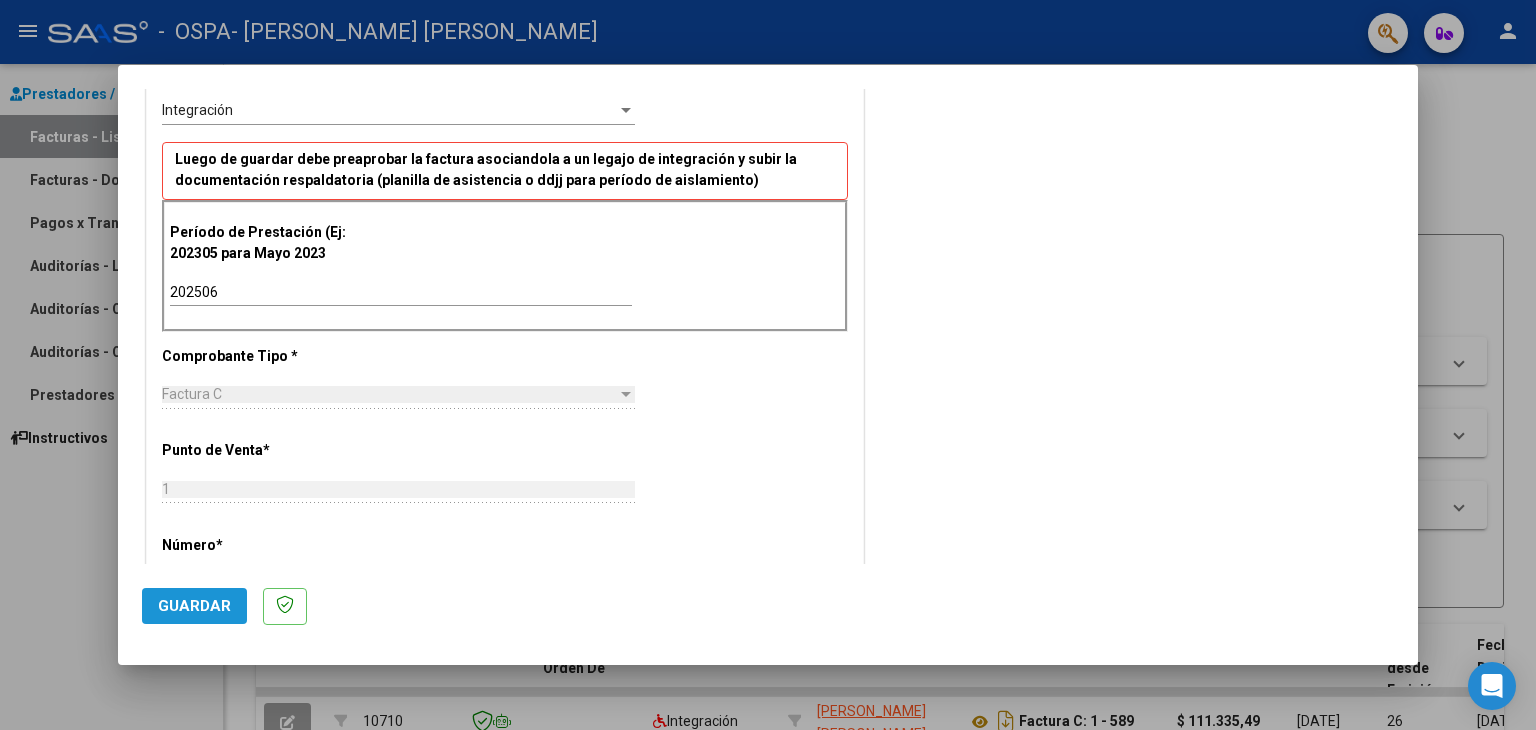 click on "Guardar" 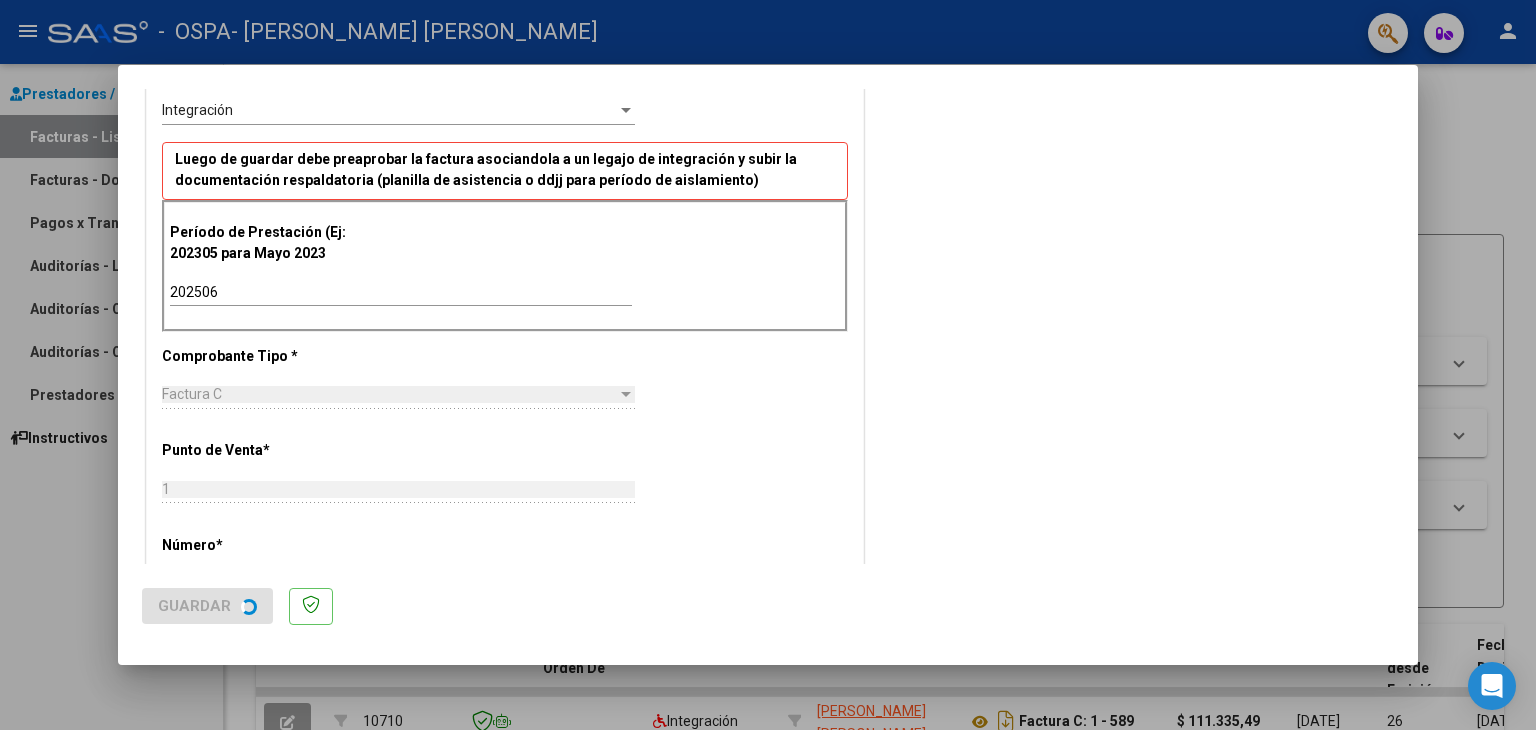 scroll, scrollTop: 0, scrollLeft: 0, axis: both 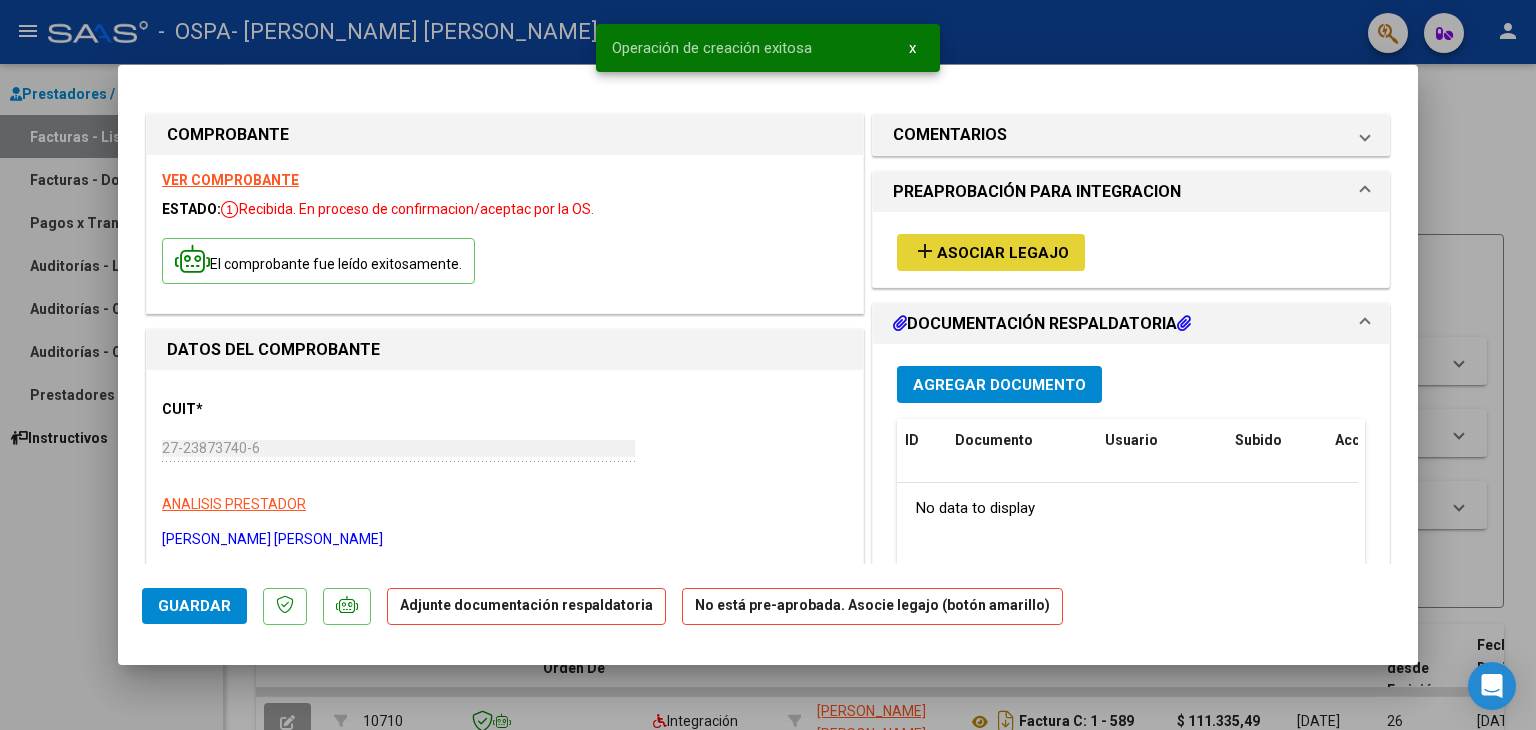 click on "Asociar Legajo" at bounding box center [1003, 253] 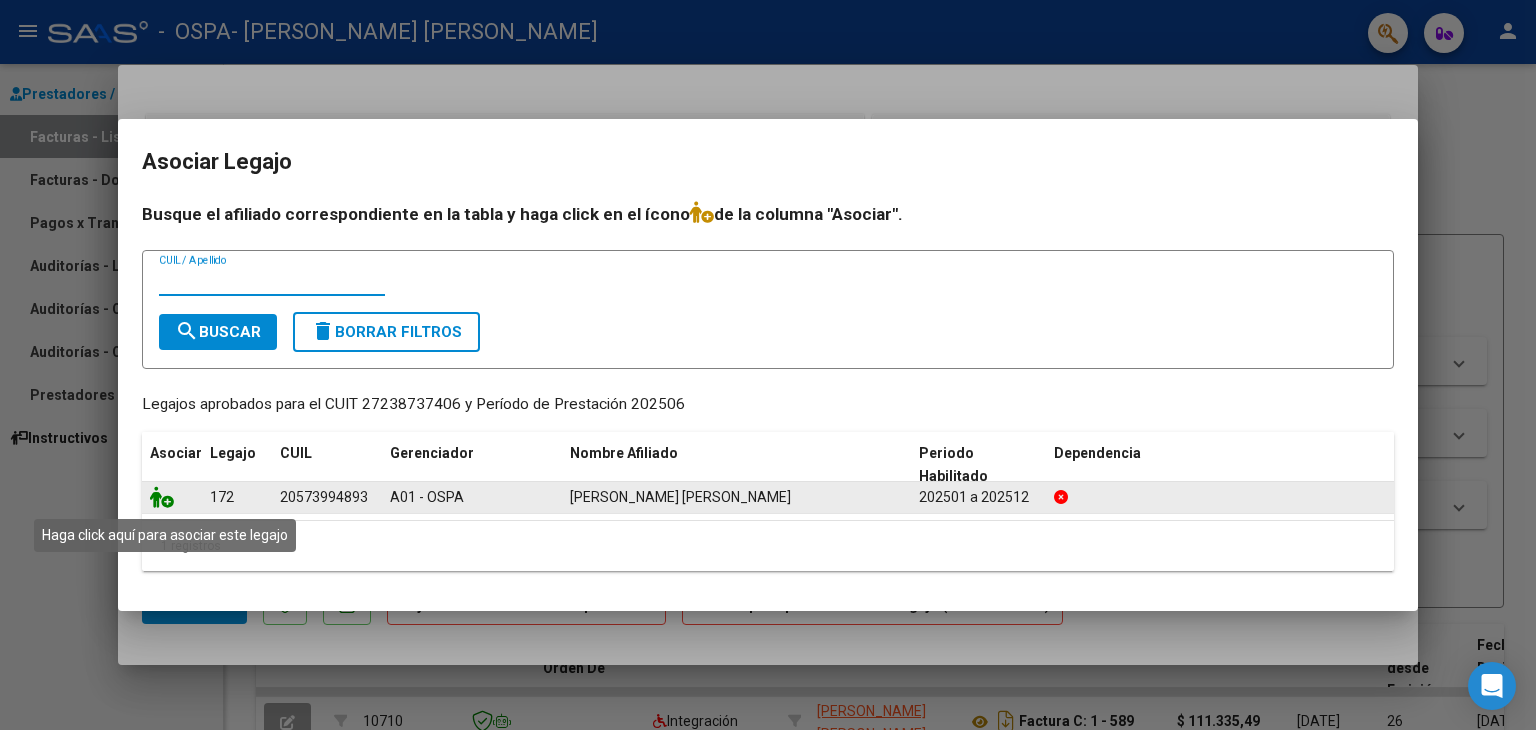 click 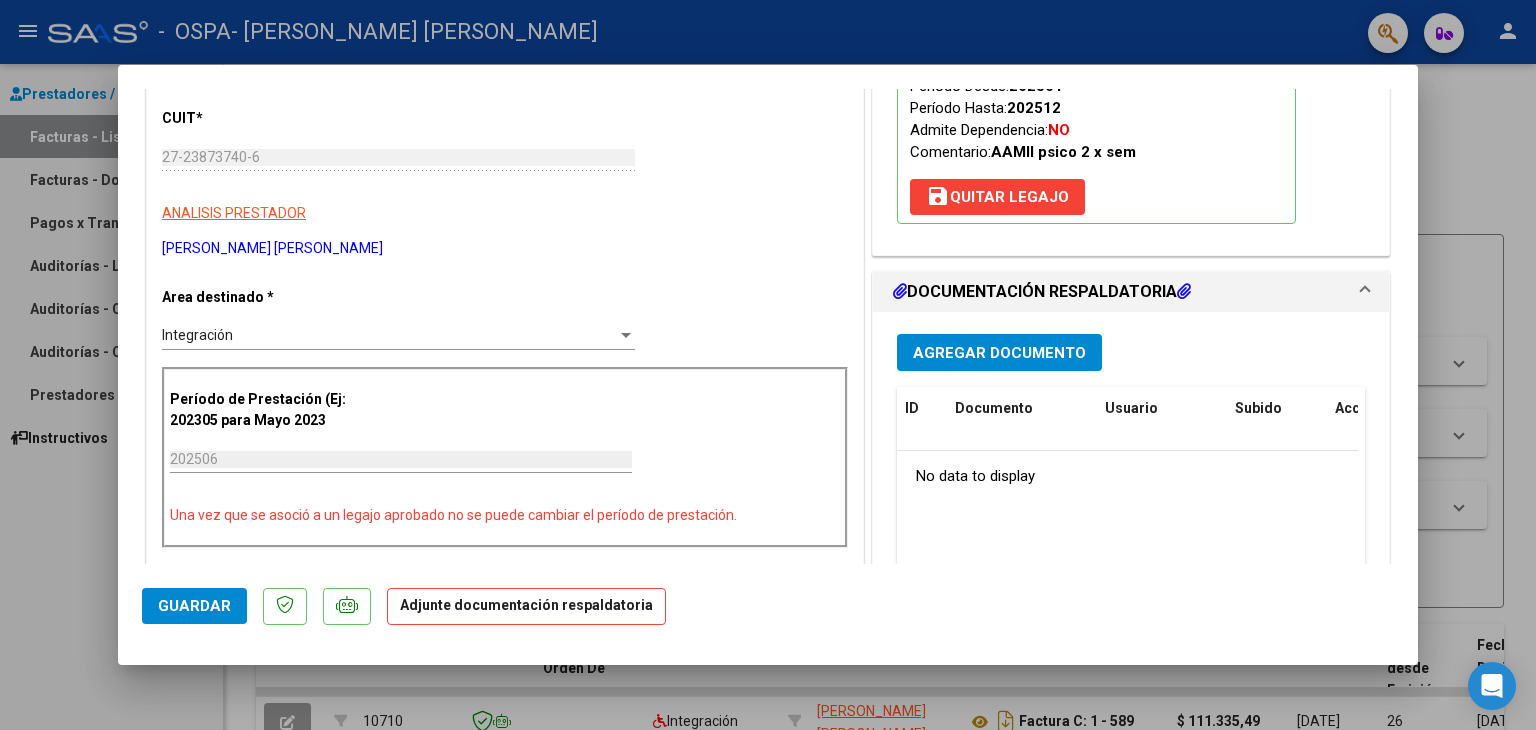 scroll, scrollTop: 309, scrollLeft: 0, axis: vertical 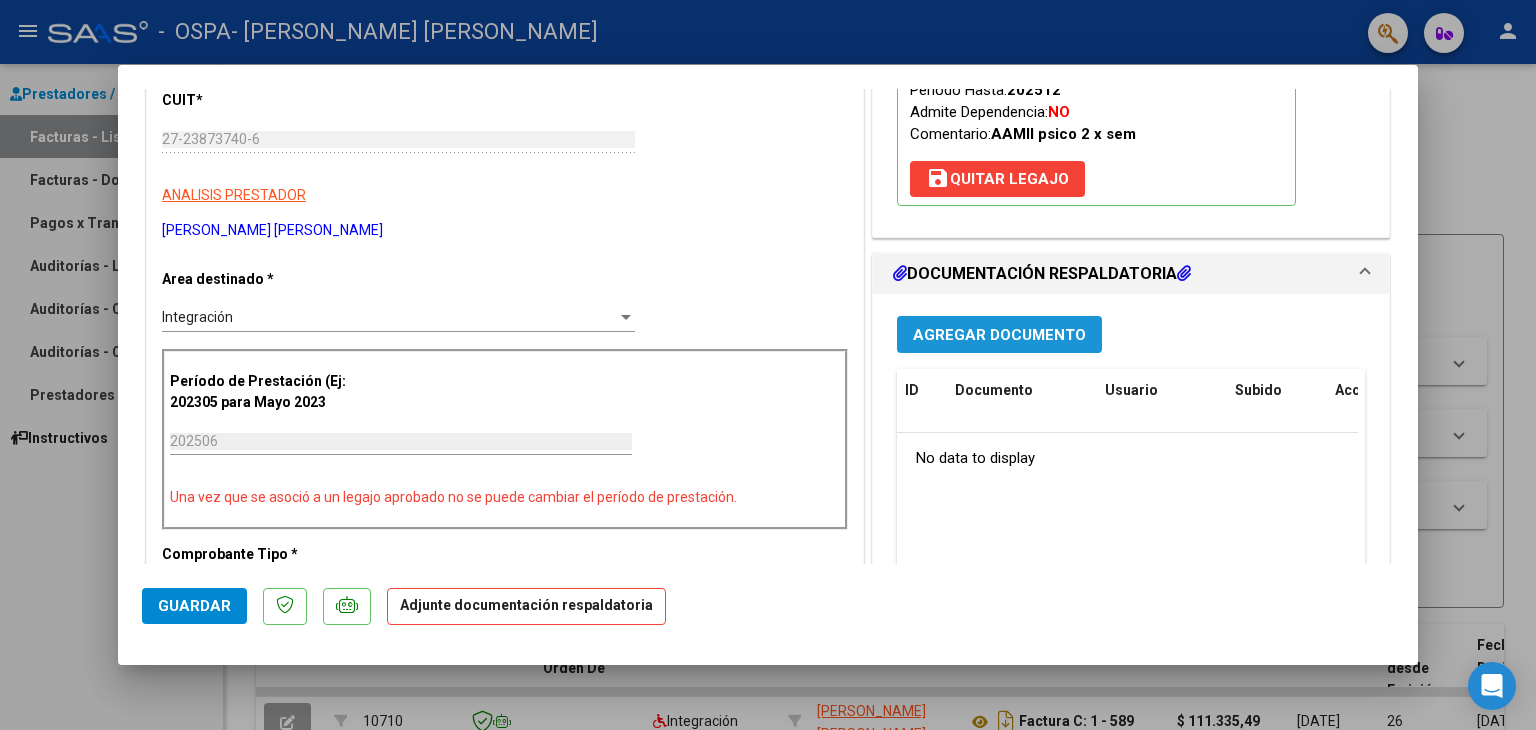 click on "Agregar Documento" at bounding box center [999, 335] 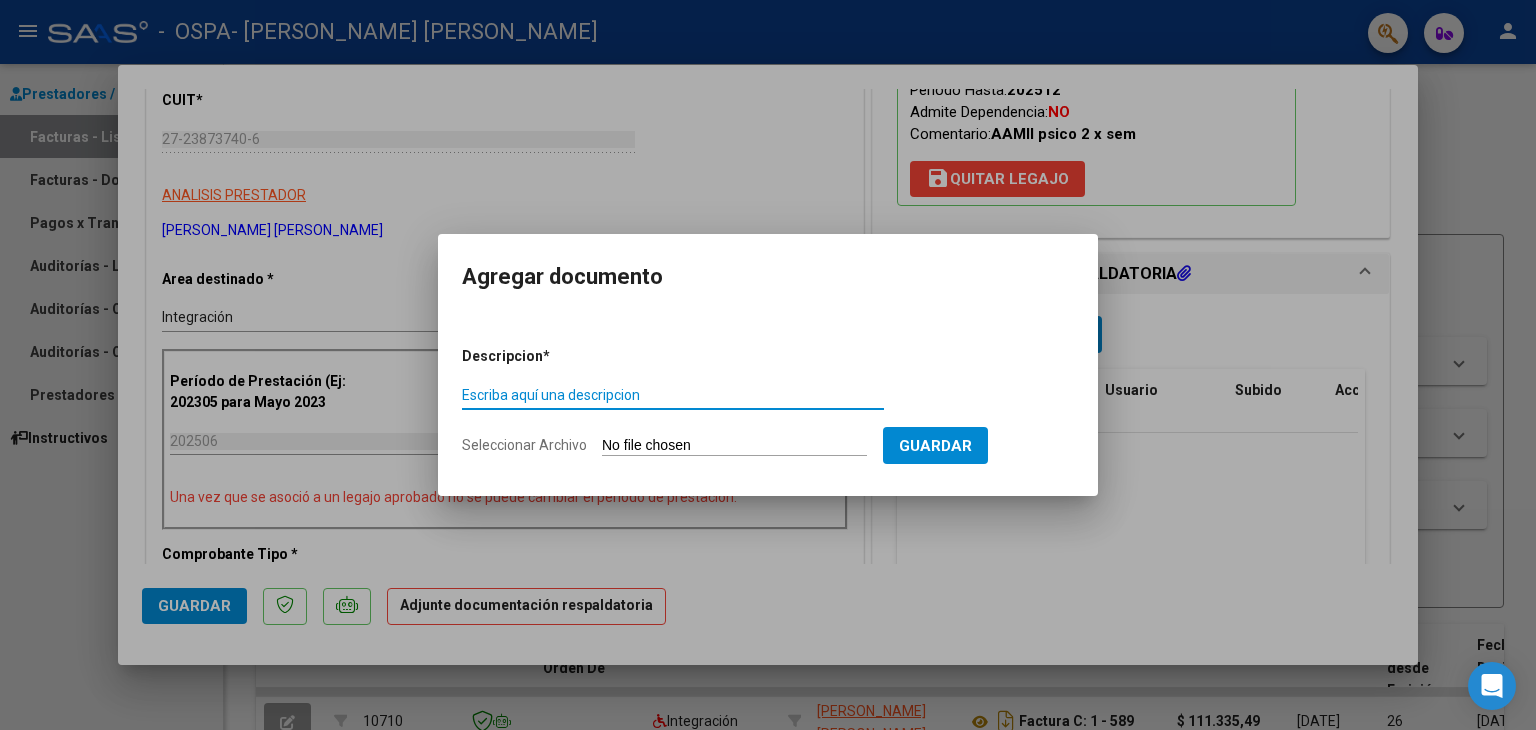 click on "Escriba aquí una descripcion" at bounding box center [673, 395] 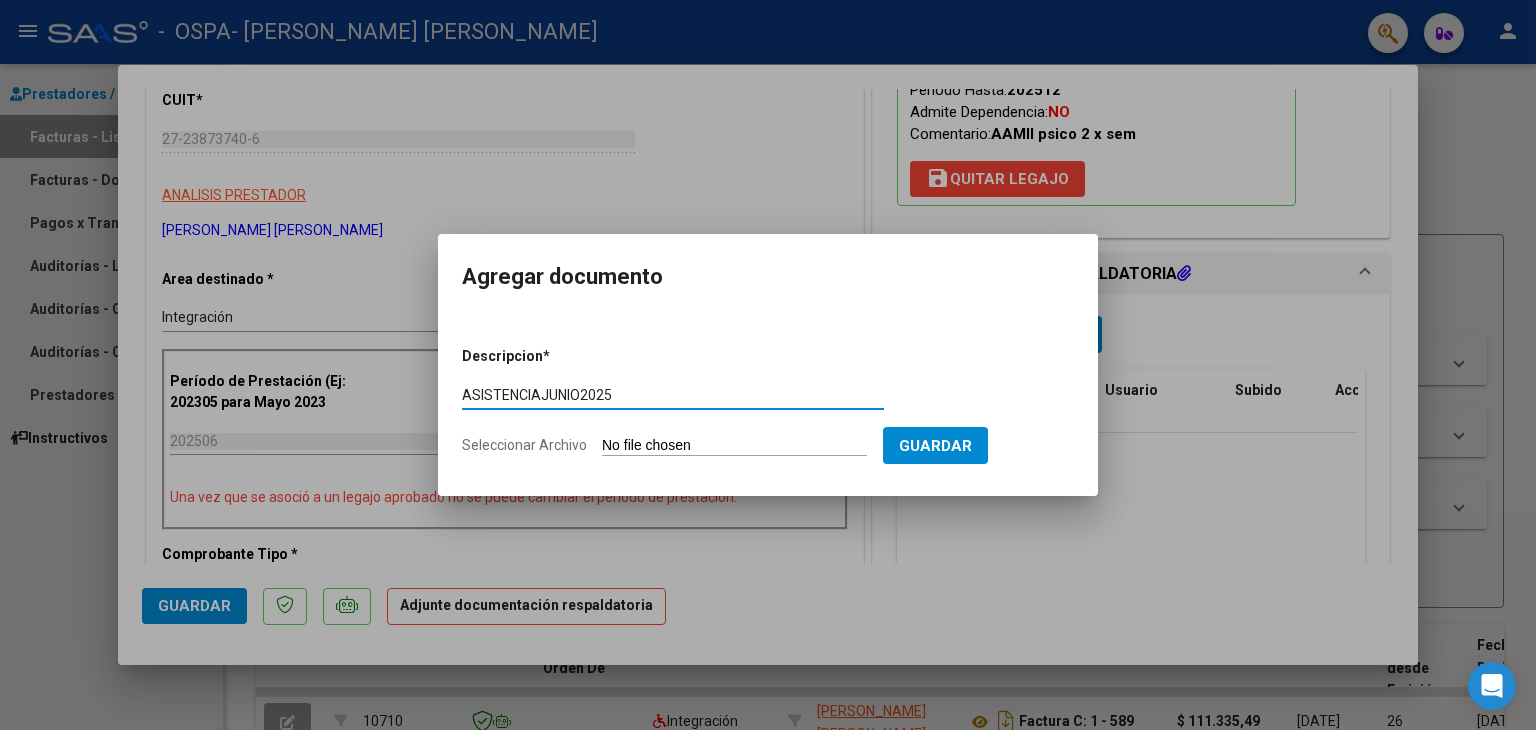 type on "ASISTENCIAJUNIO2025" 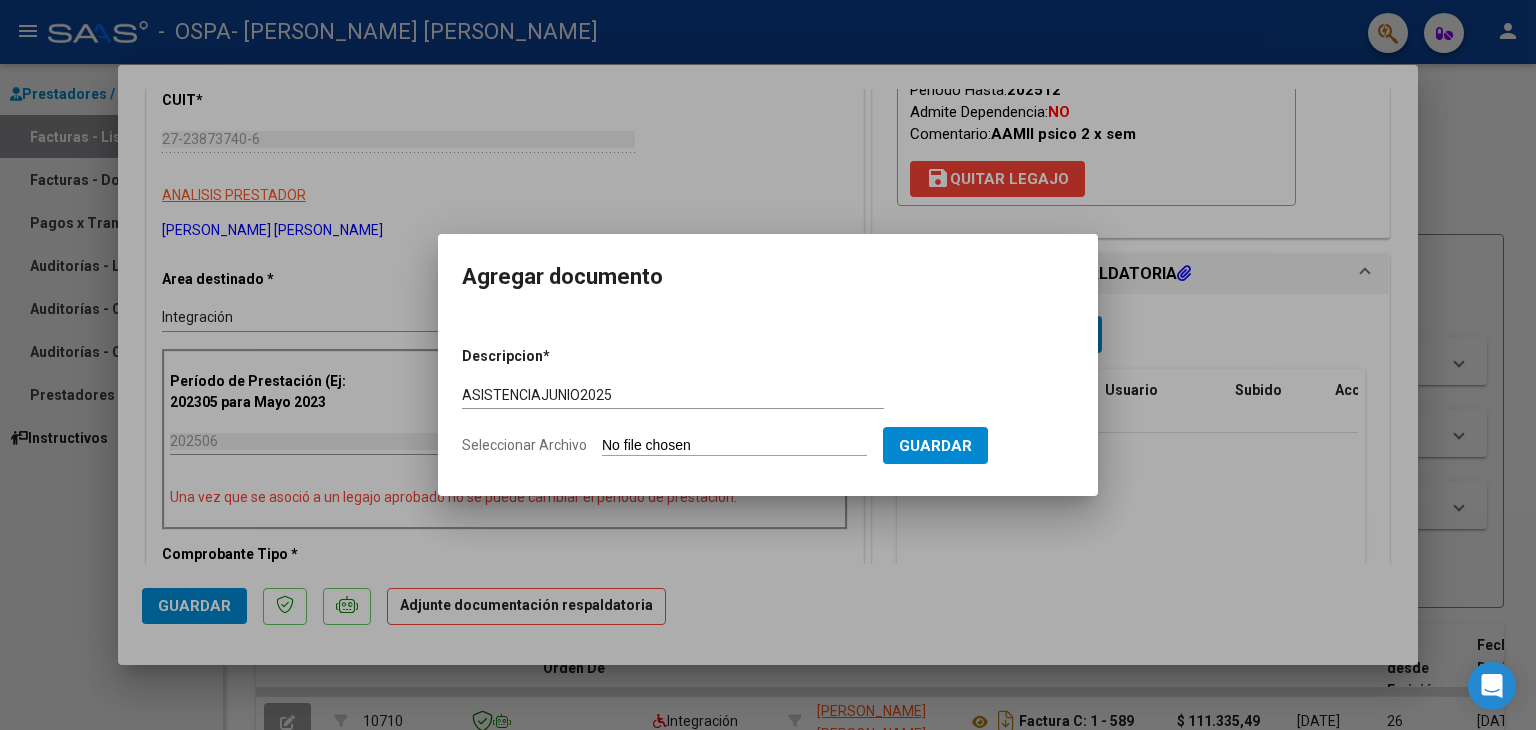 click on "Seleccionar Archivo" at bounding box center (734, 446) 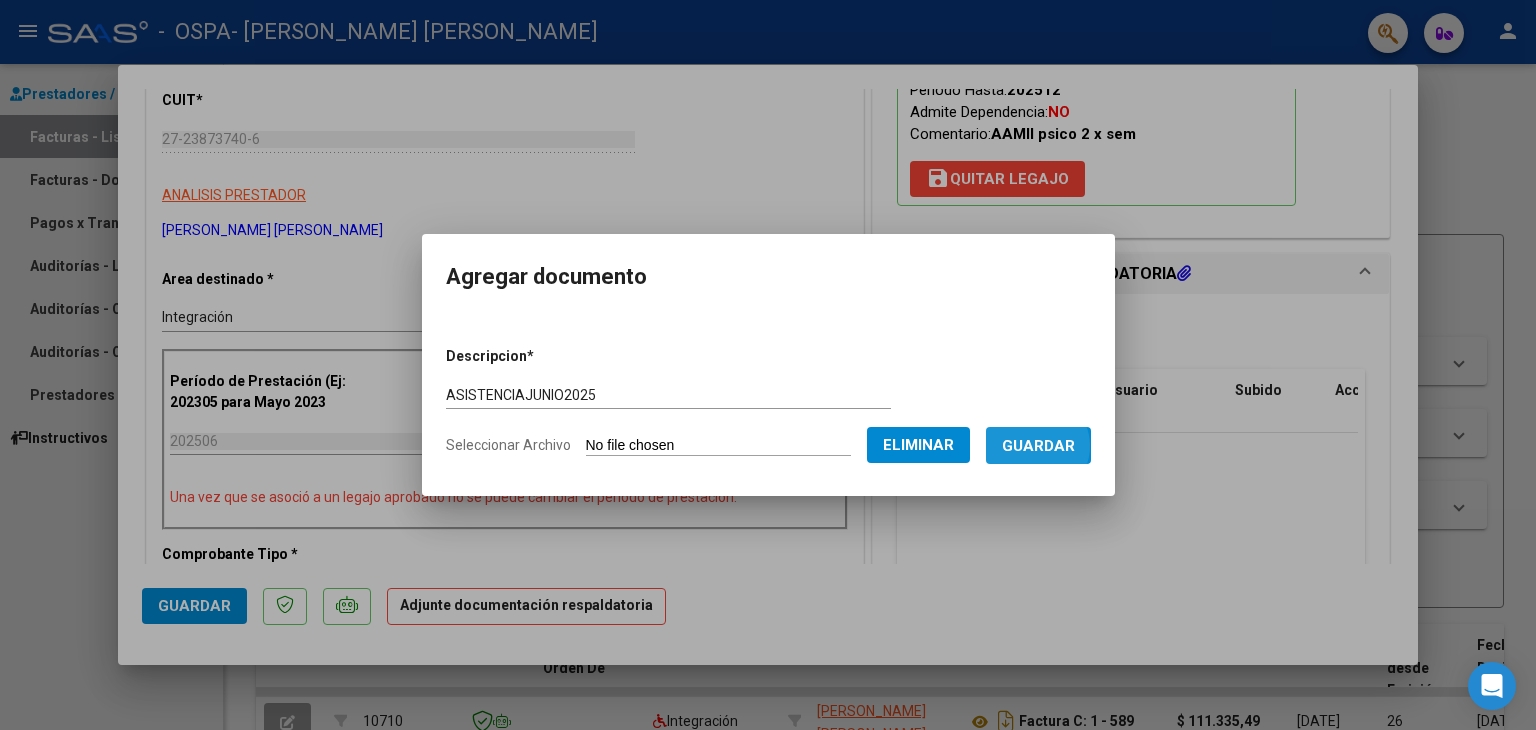 click on "Guardar" at bounding box center [1038, 446] 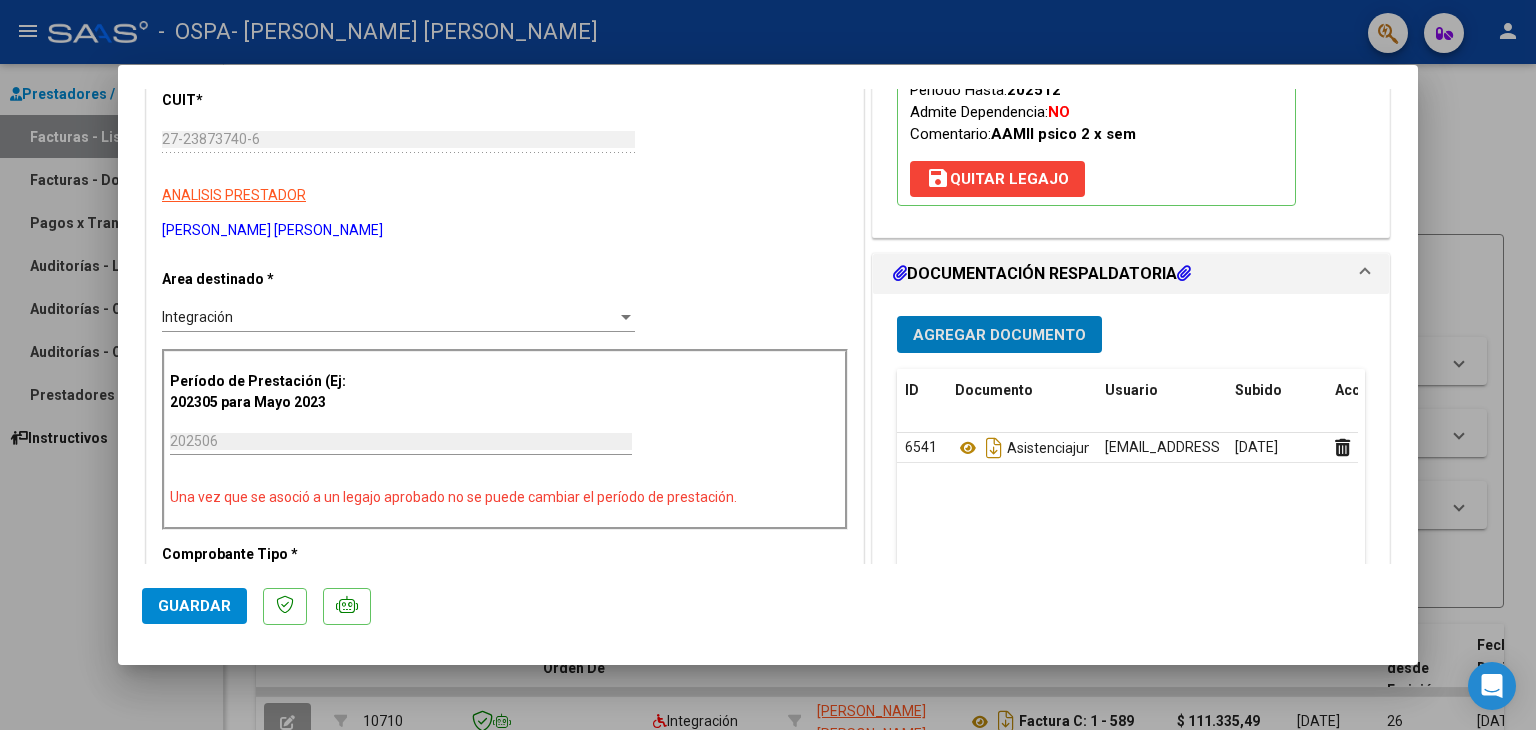 click on "Agregar Documento" at bounding box center (999, 335) 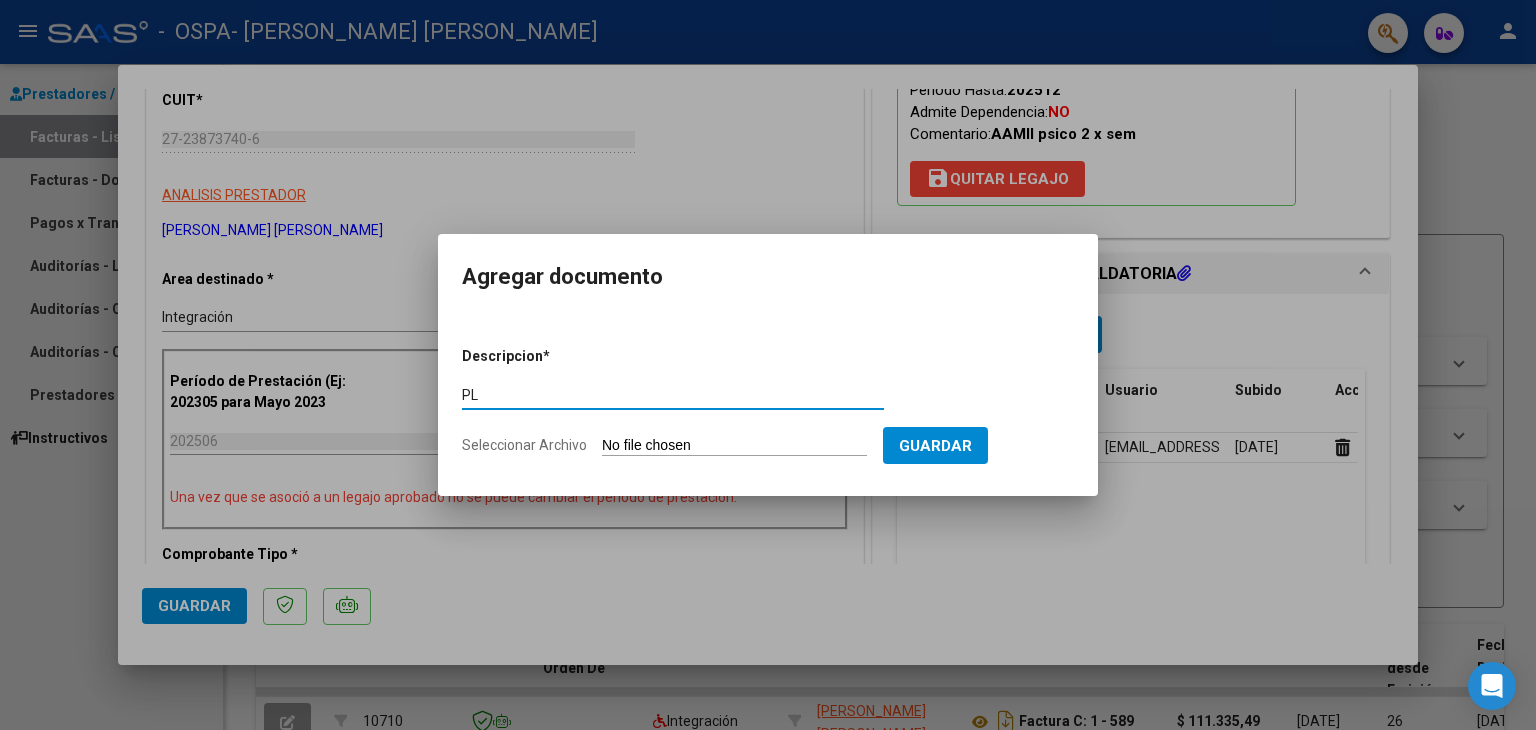 type on "P" 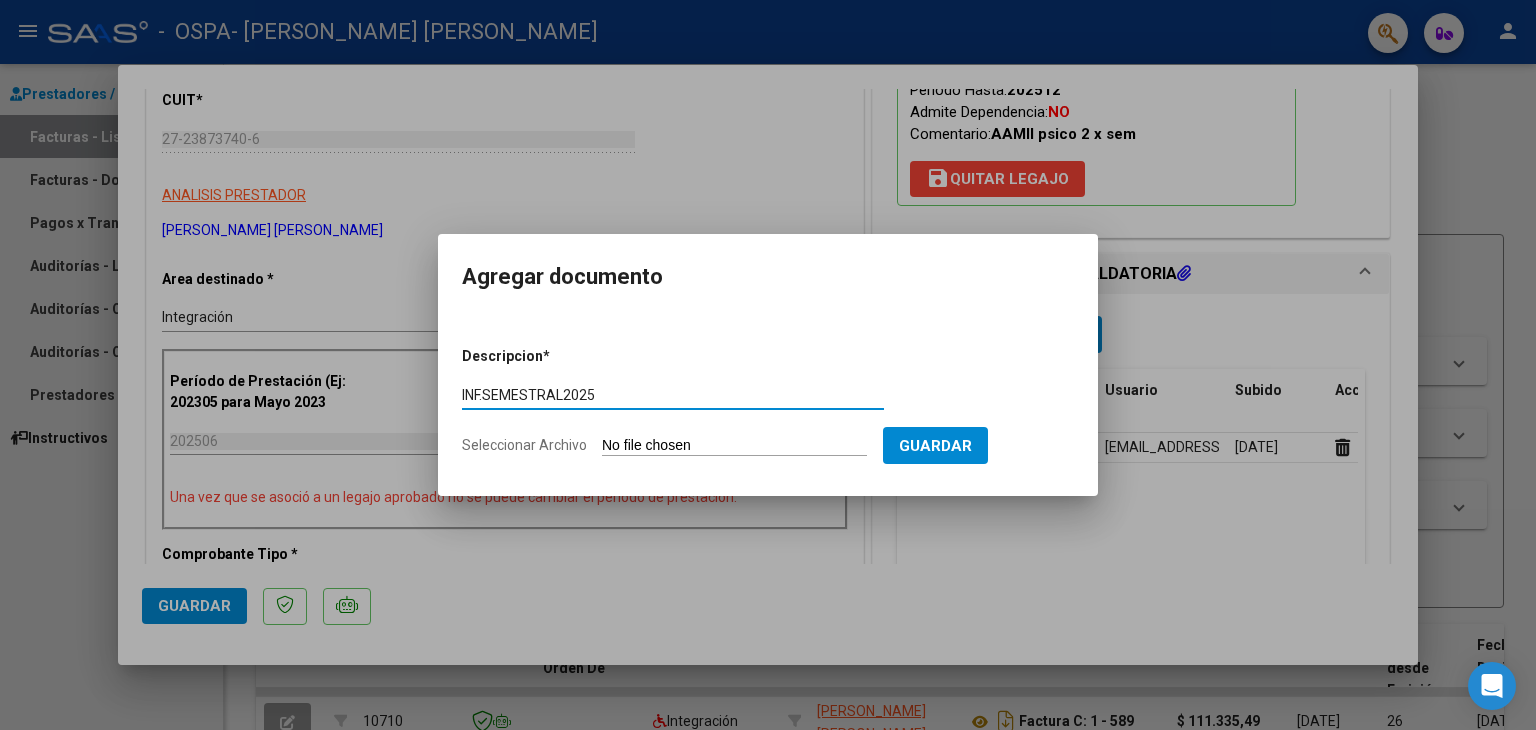 type on "INF.SEMESTRAL2025" 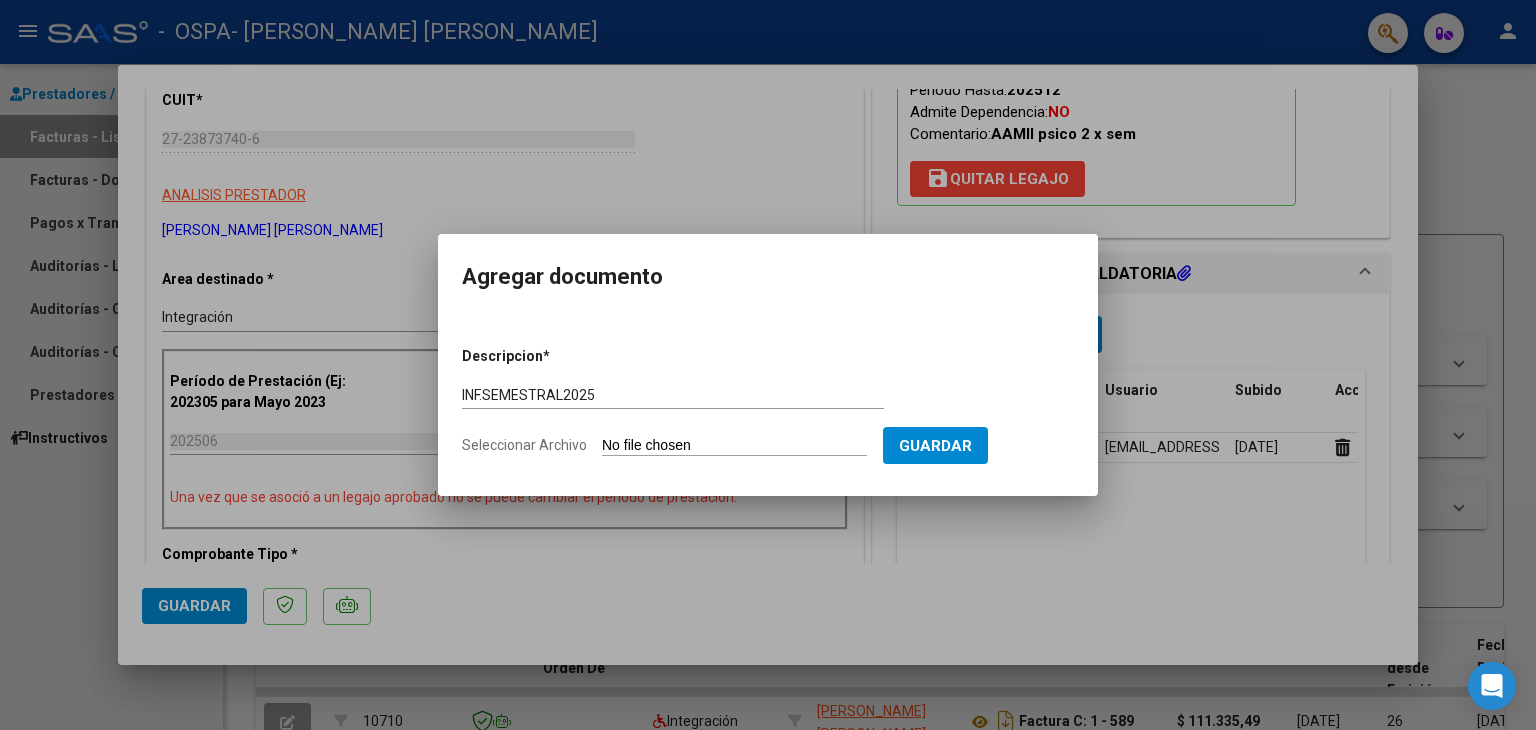 click on "Seleccionar Archivo" at bounding box center (734, 446) 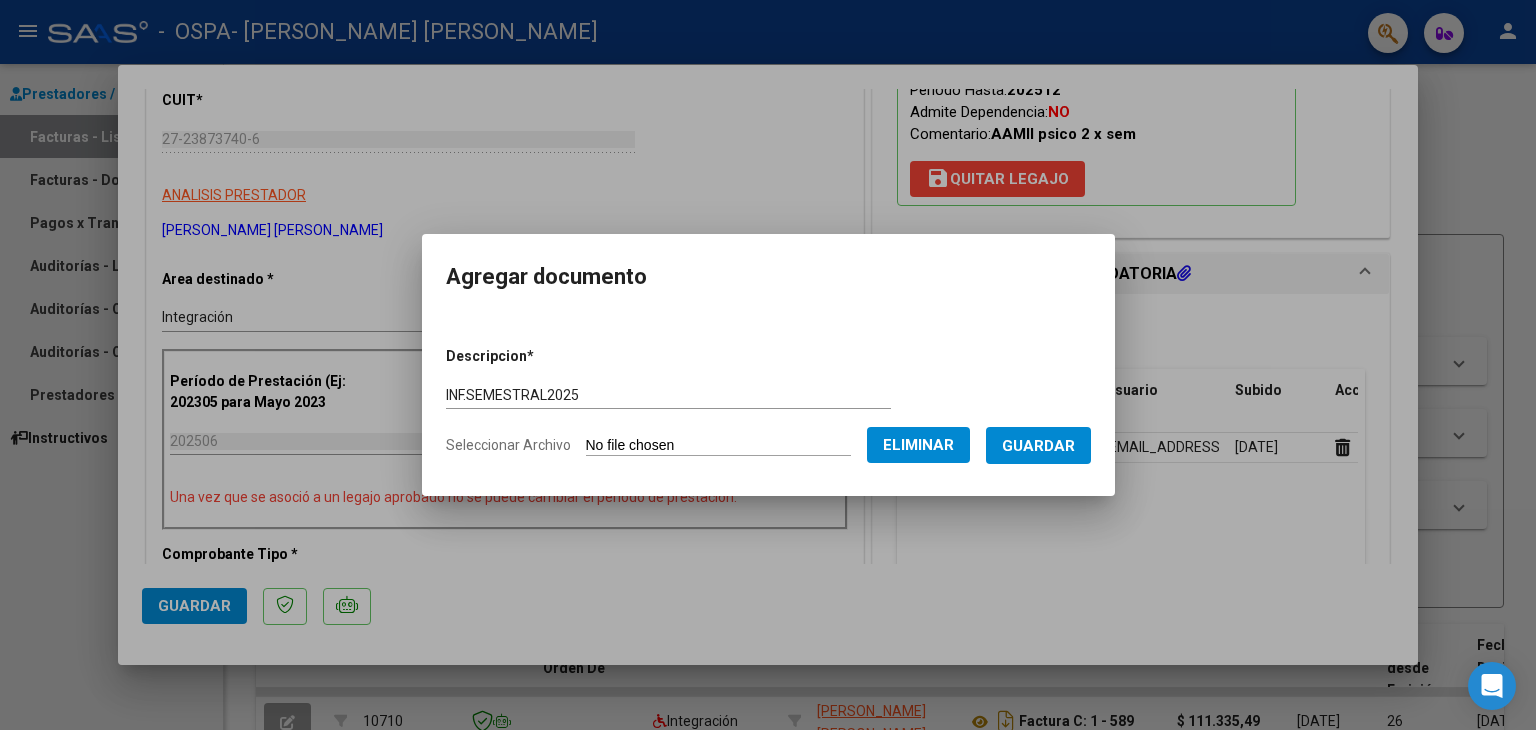 click on "Eliminar" 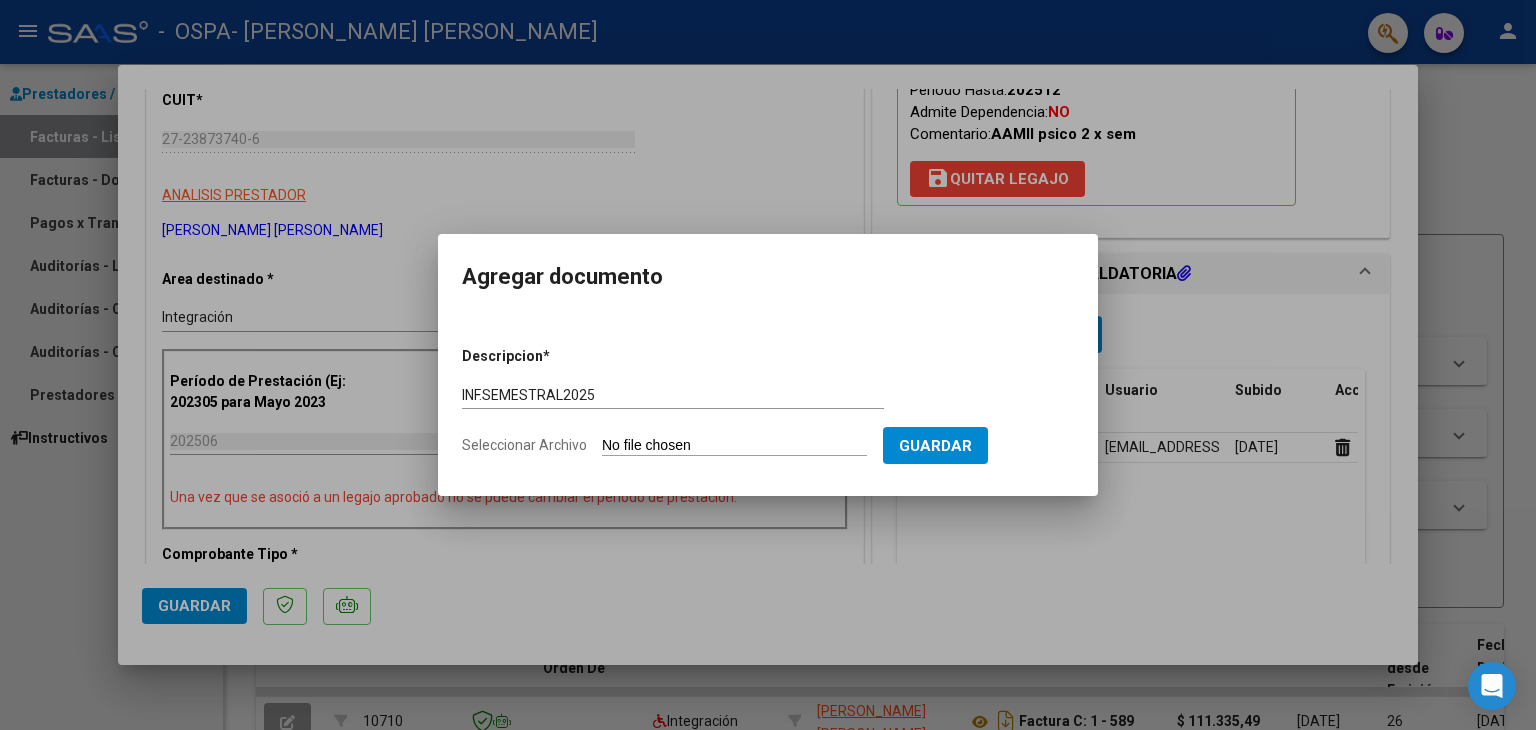 click on "Seleccionar Archivo" at bounding box center (734, 446) 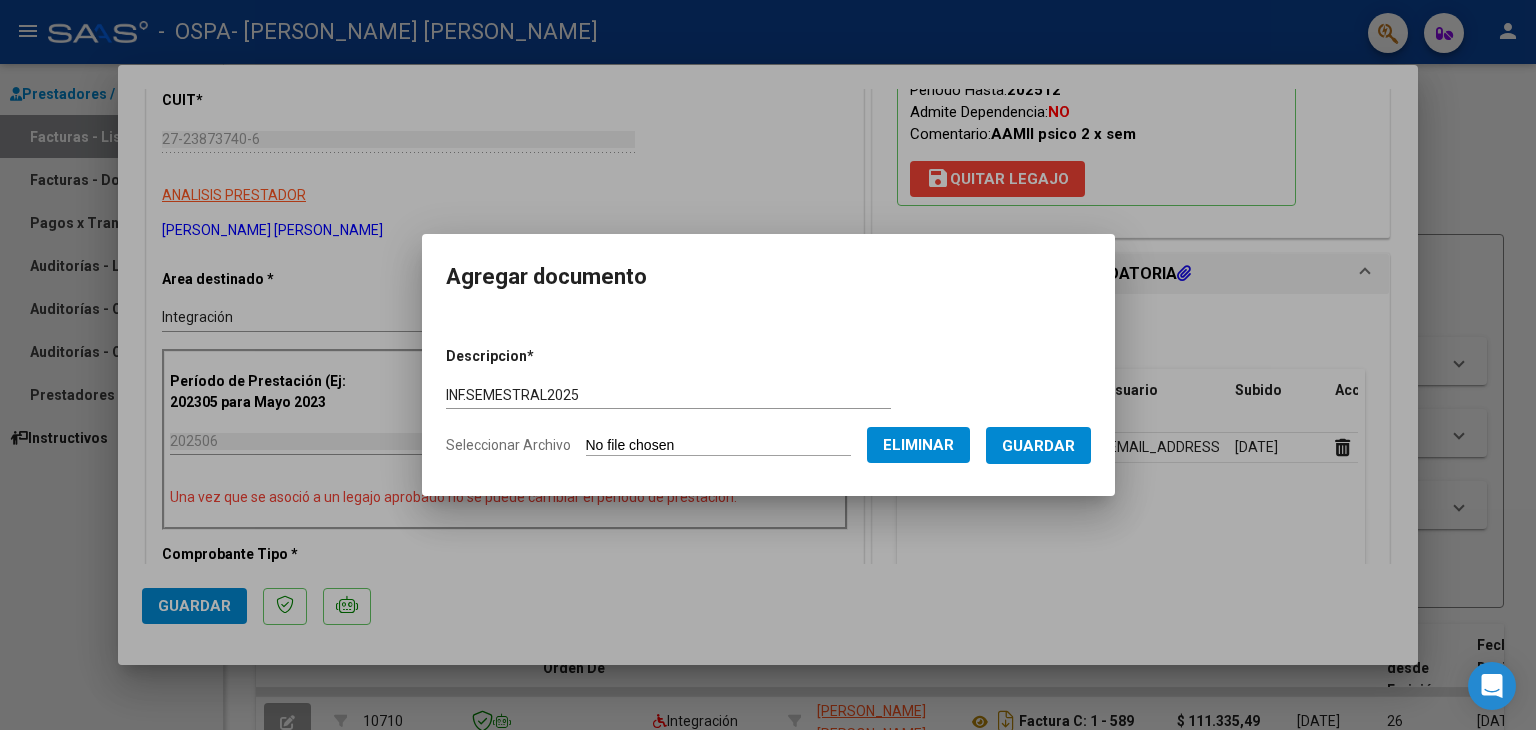 click on "Guardar" at bounding box center (1038, 446) 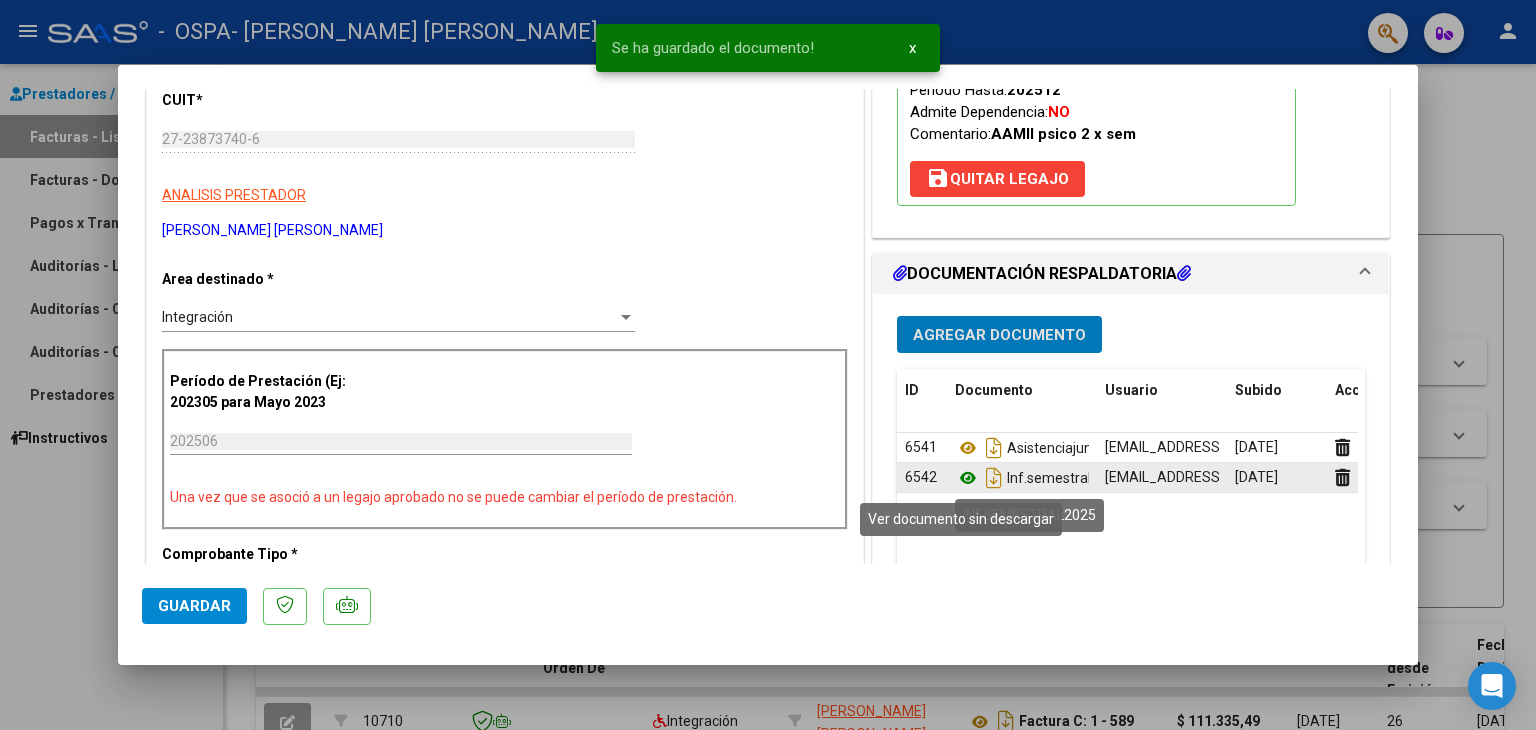 click 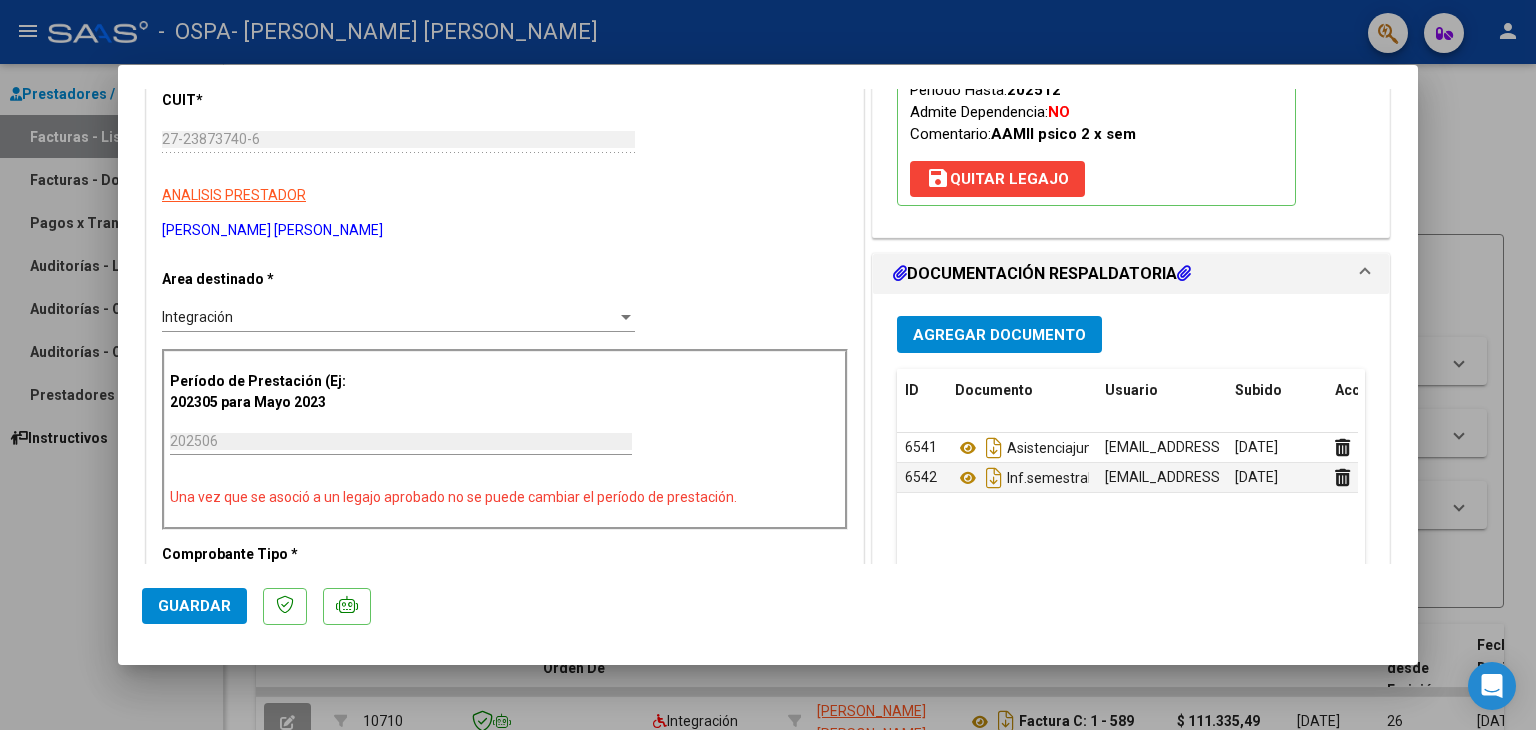 click on "Guardar" 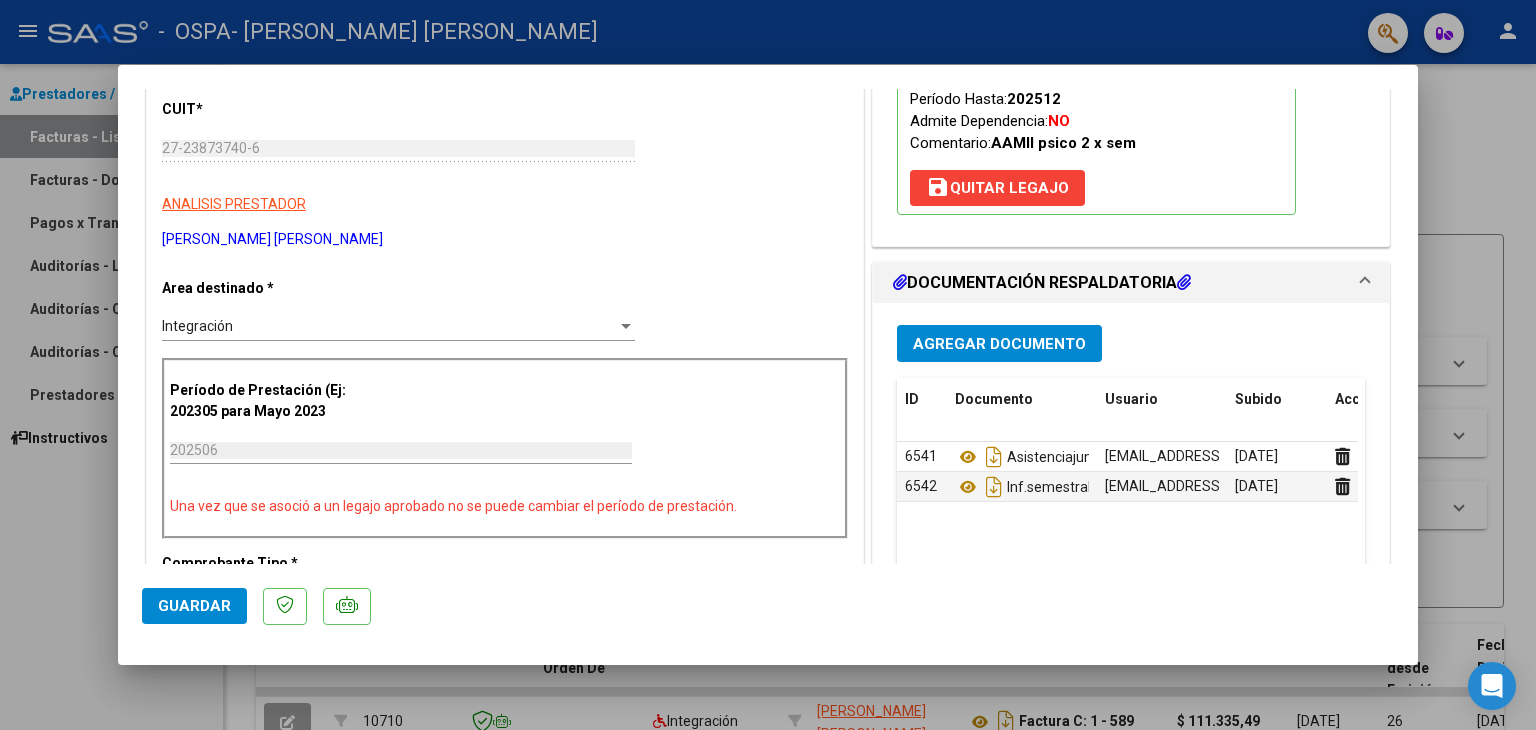 scroll, scrollTop: 0, scrollLeft: 0, axis: both 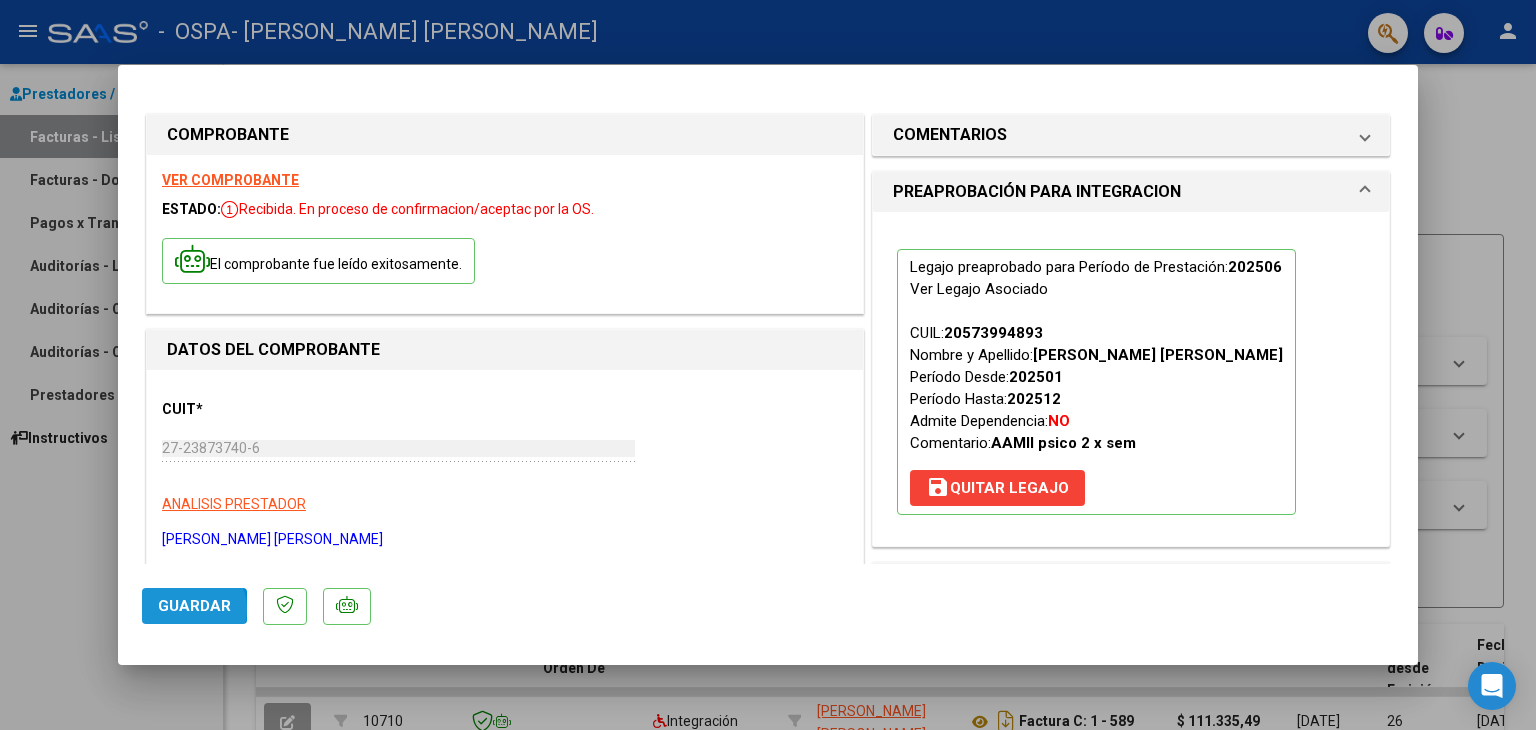 click on "Guardar" 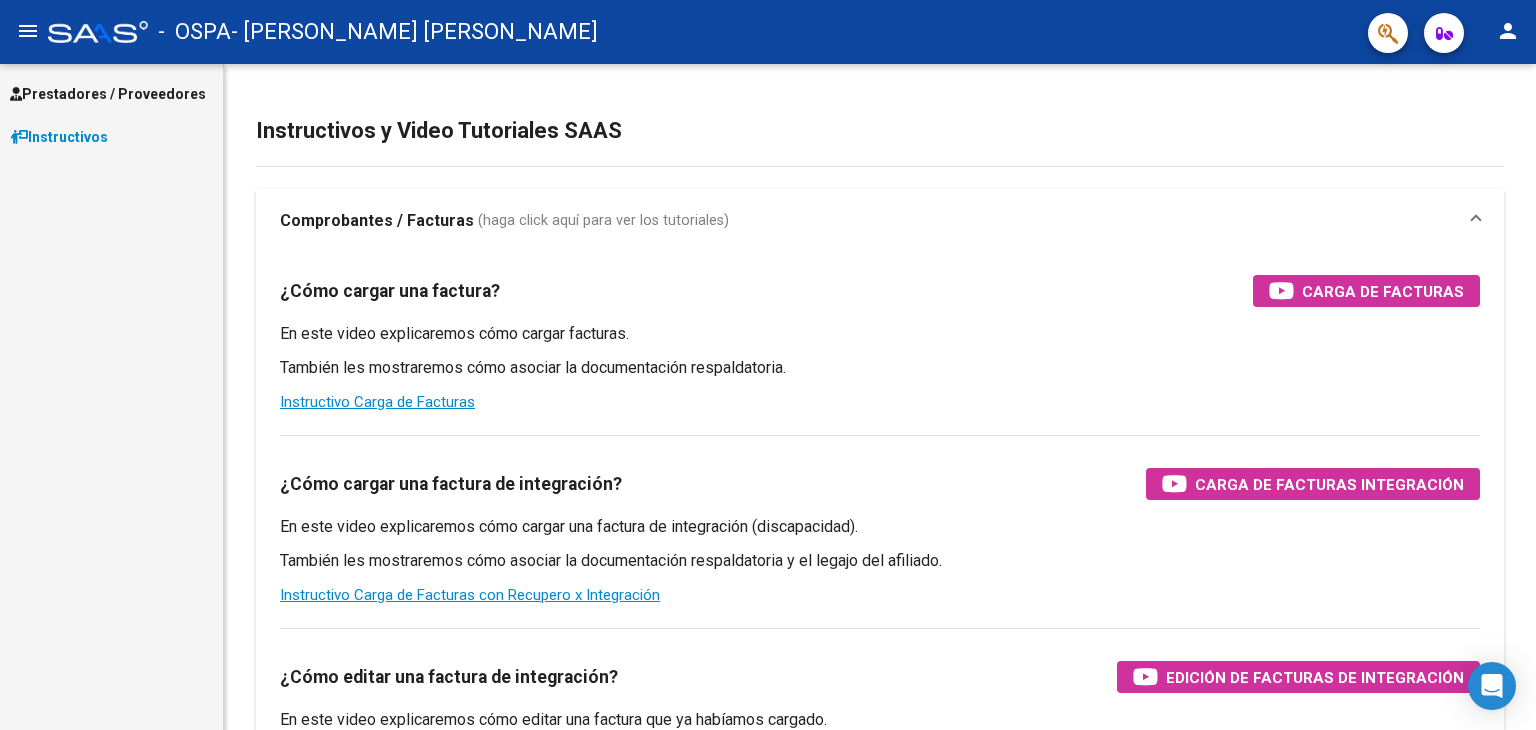 scroll, scrollTop: 0, scrollLeft: 0, axis: both 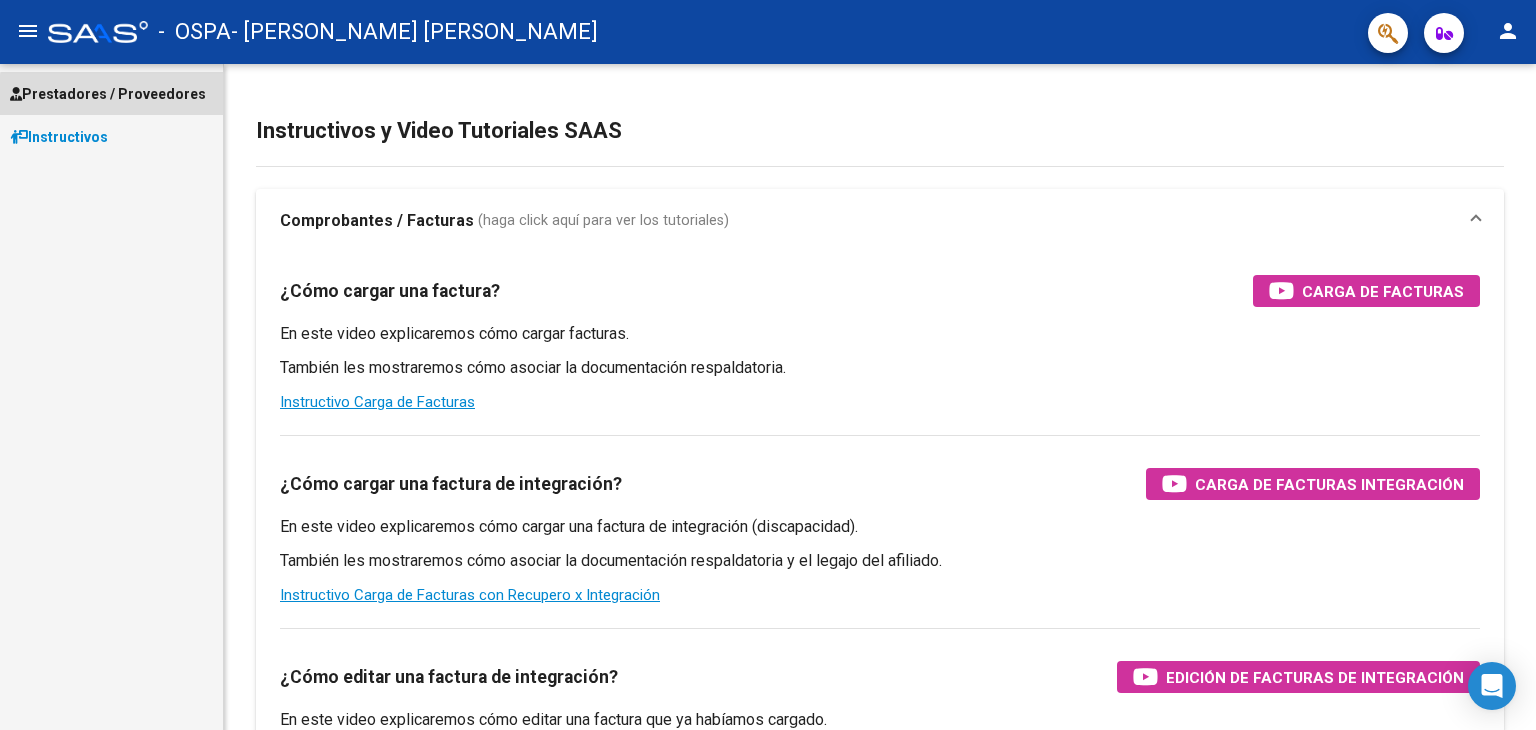 click on "Prestadores / Proveedores" at bounding box center (108, 94) 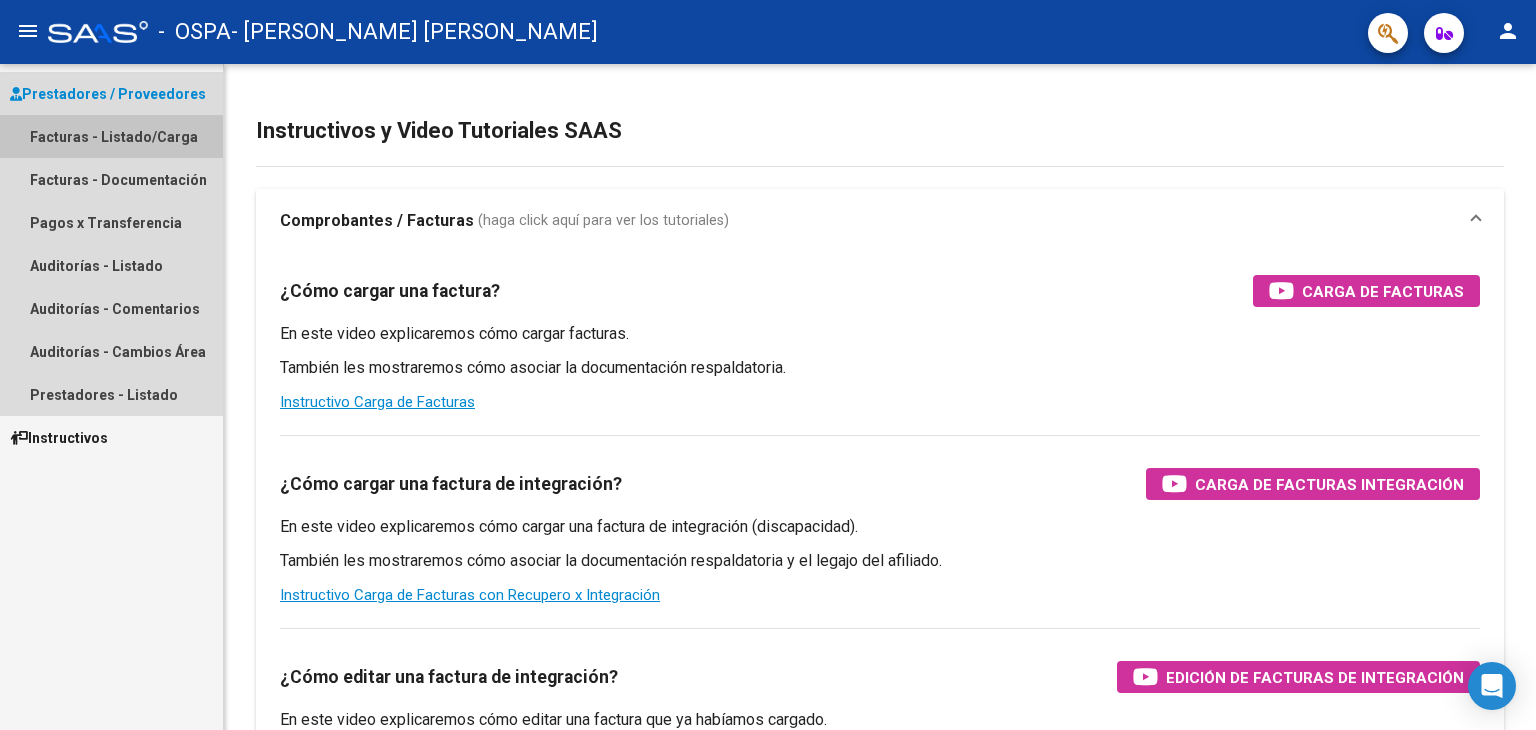 click on "Facturas - Listado/Carga" at bounding box center (111, 136) 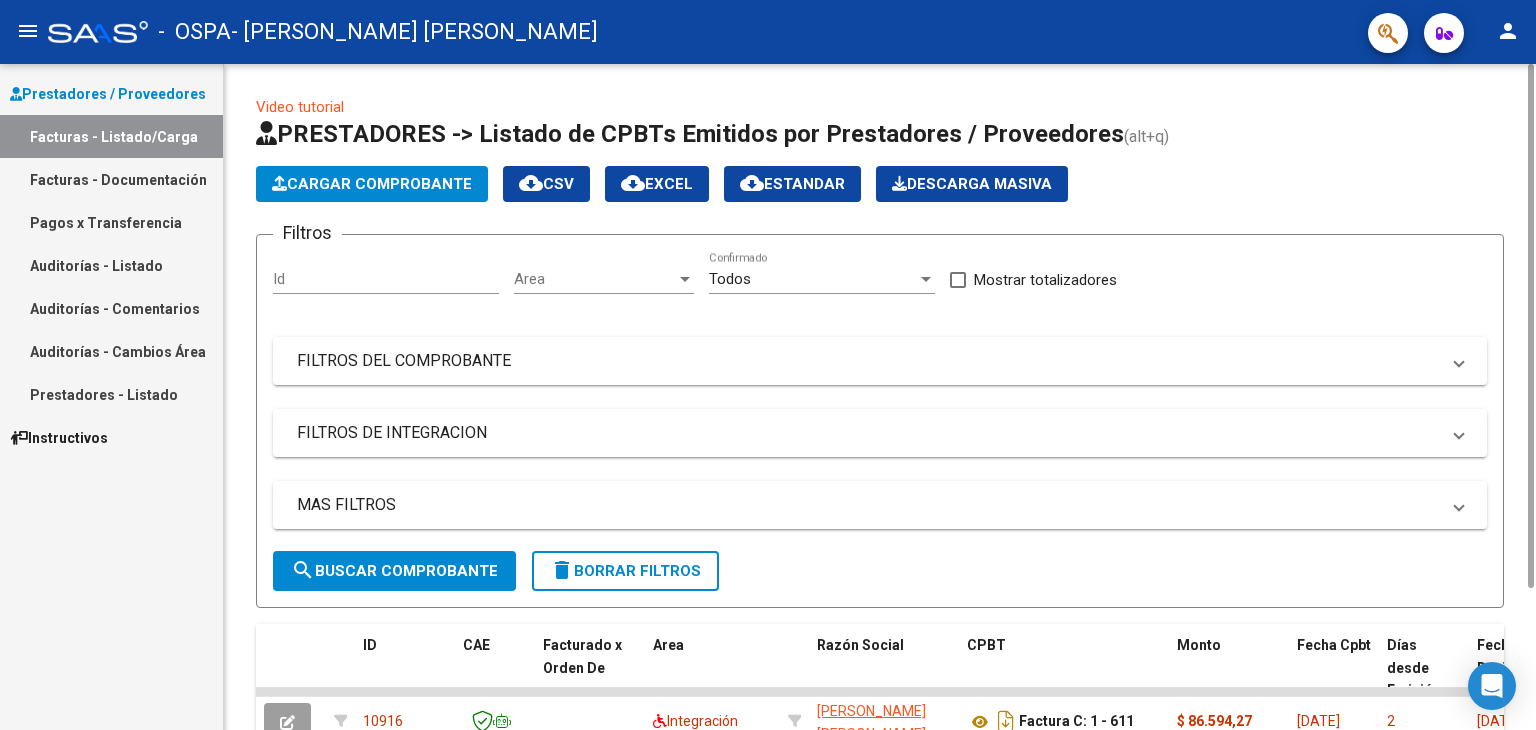 scroll, scrollTop: 600, scrollLeft: 0, axis: vertical 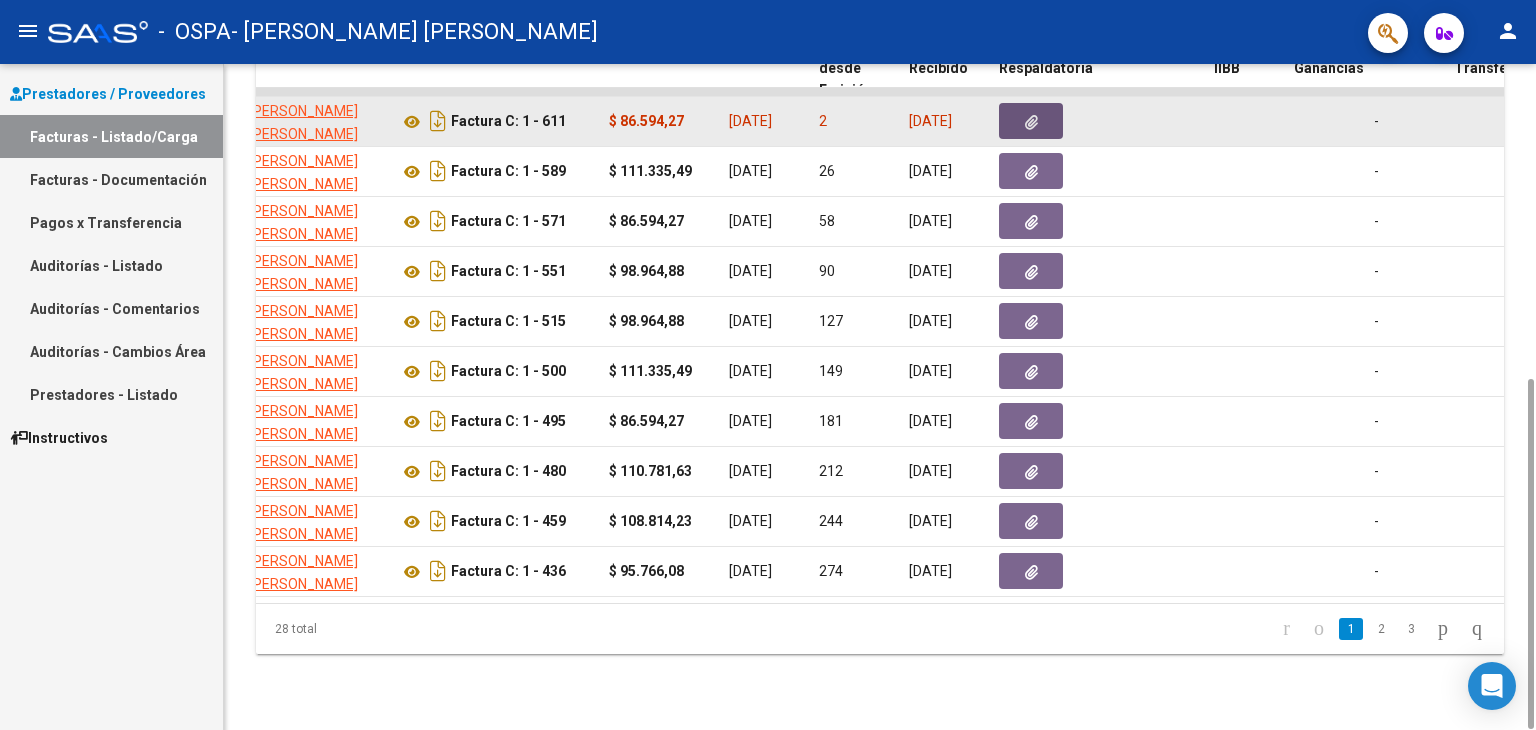 click 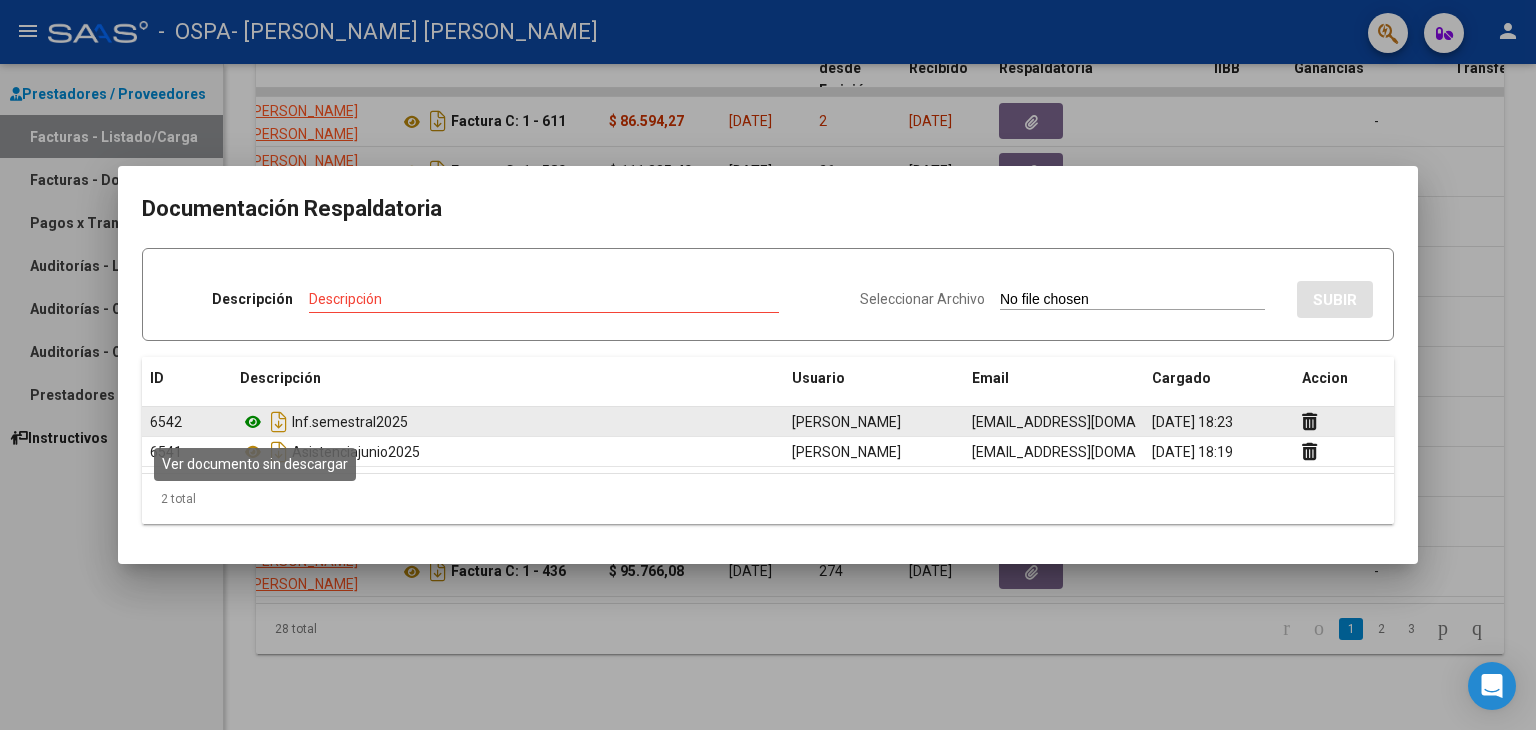 click 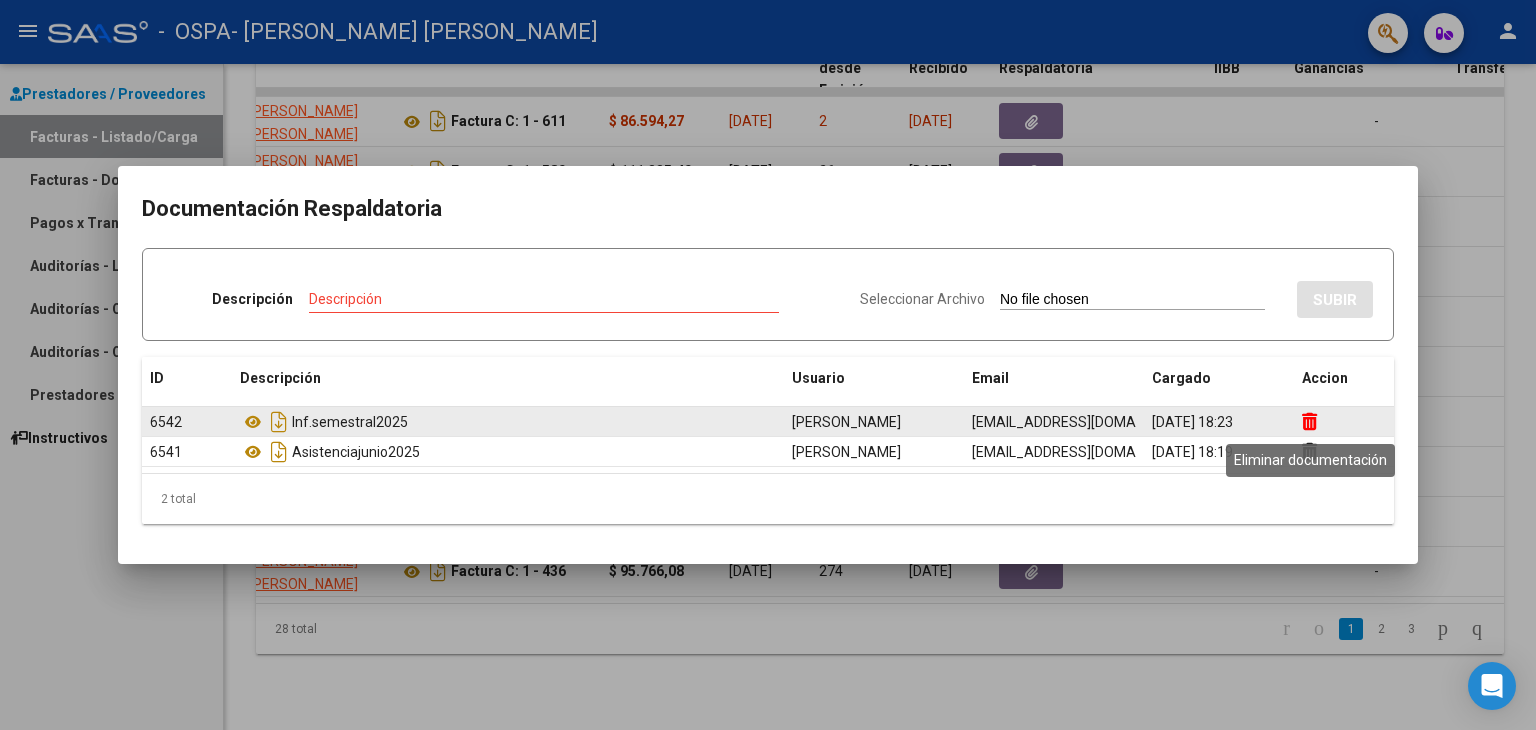 click 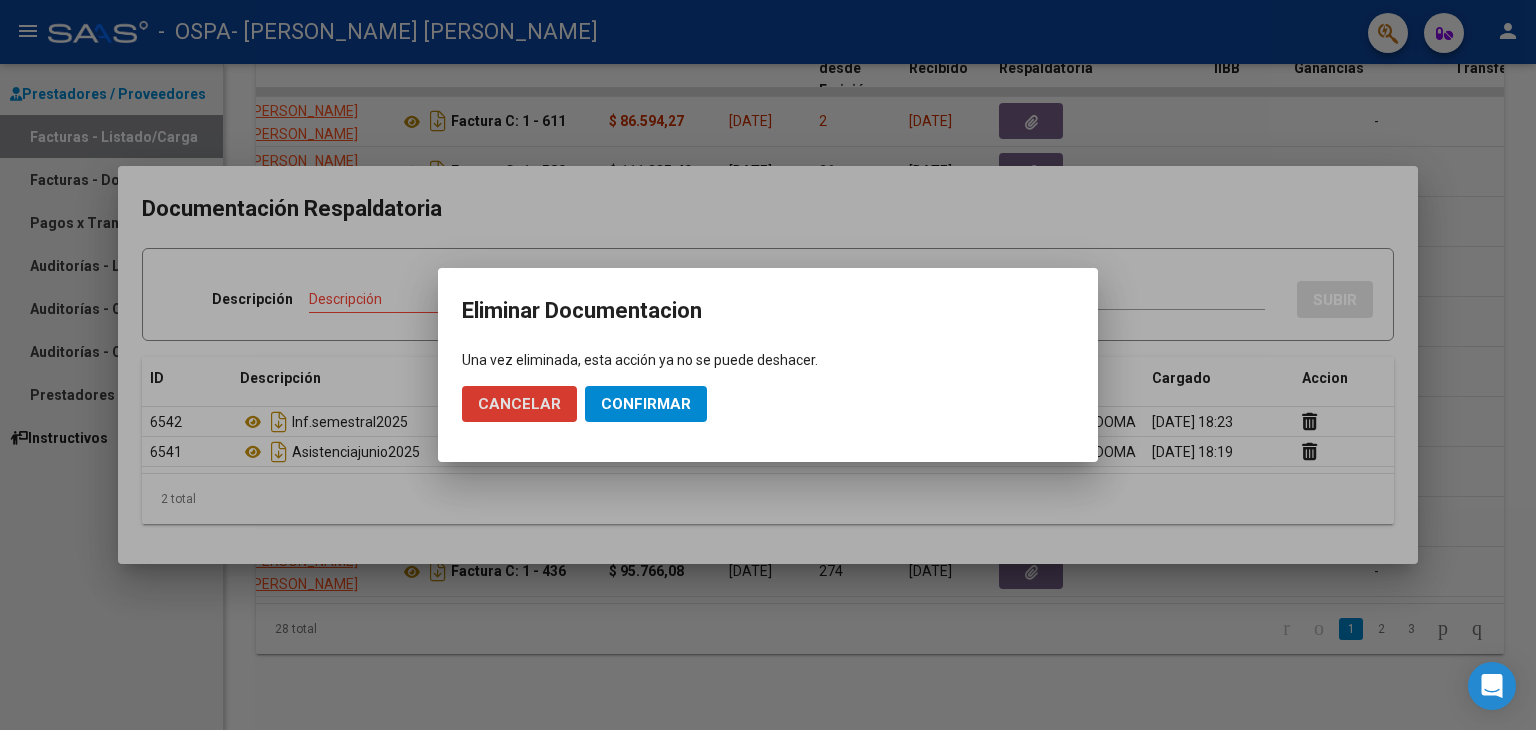 click on "Cancelar" 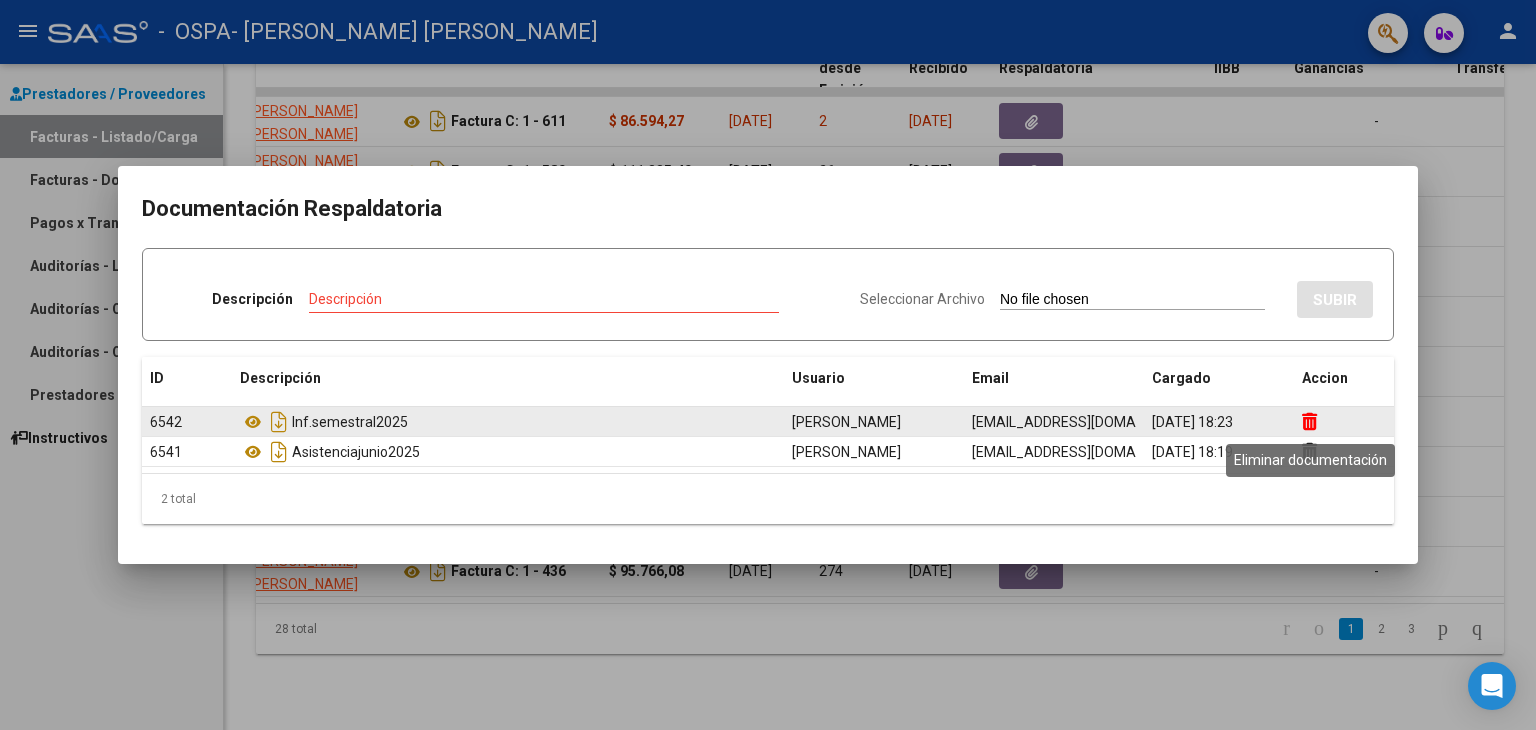 click 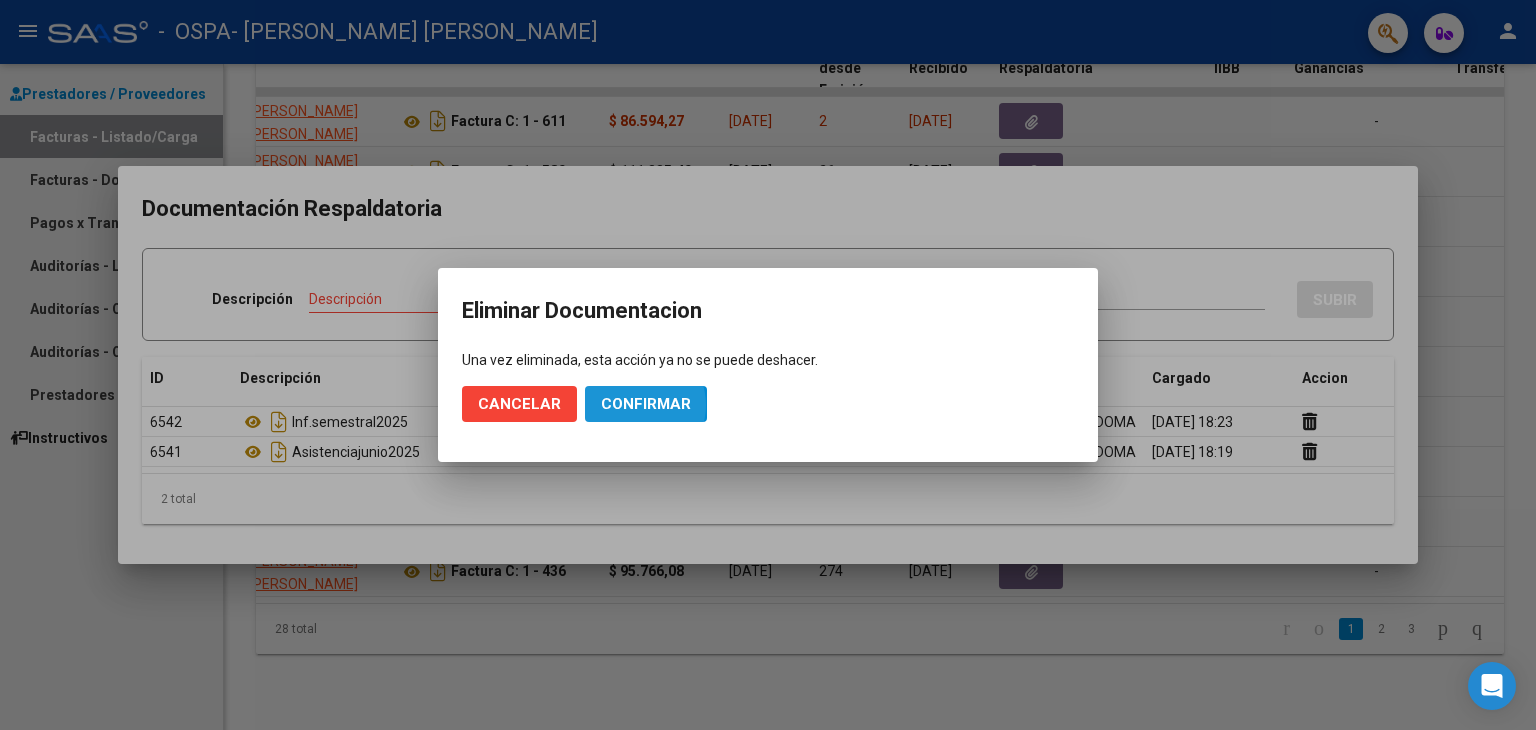 click on "Confirmar" 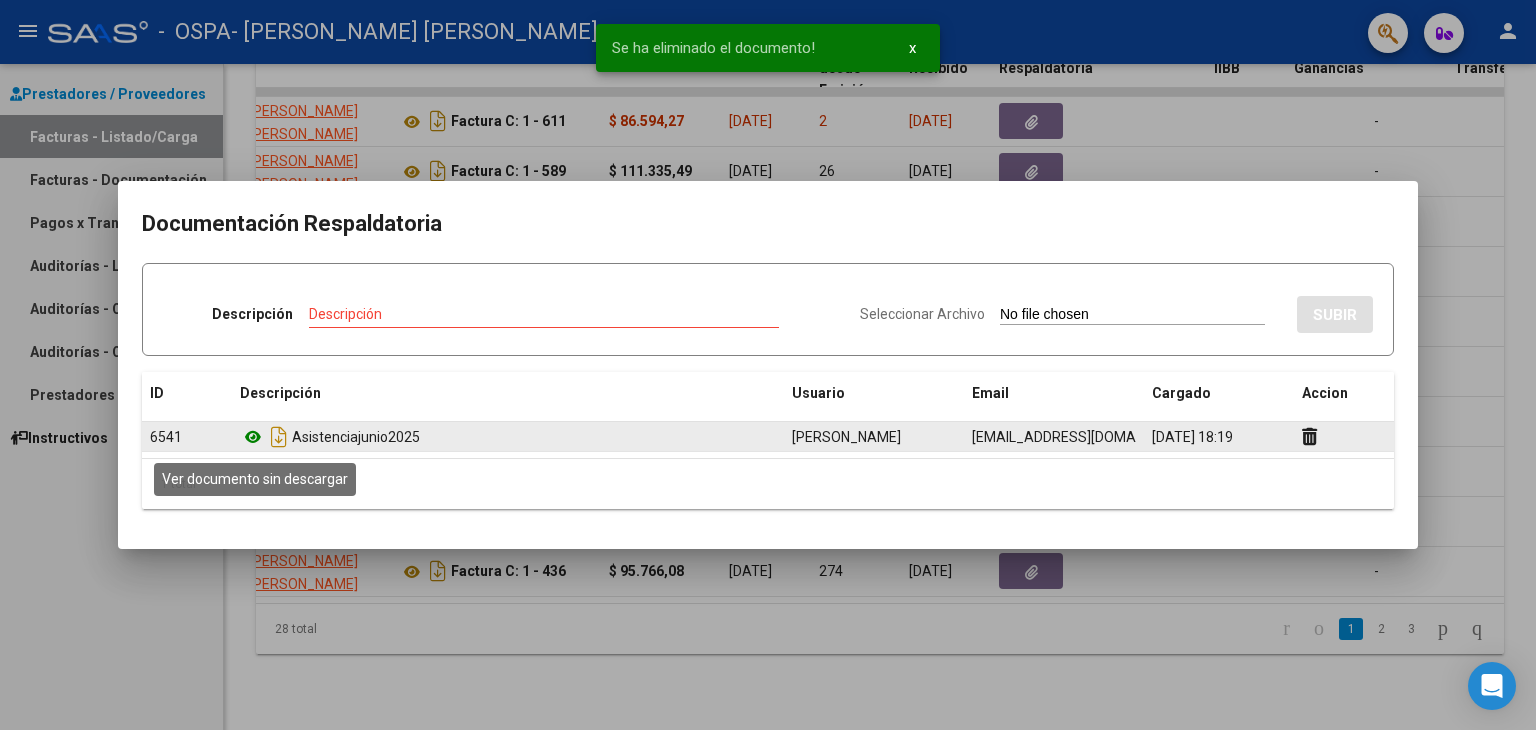 click 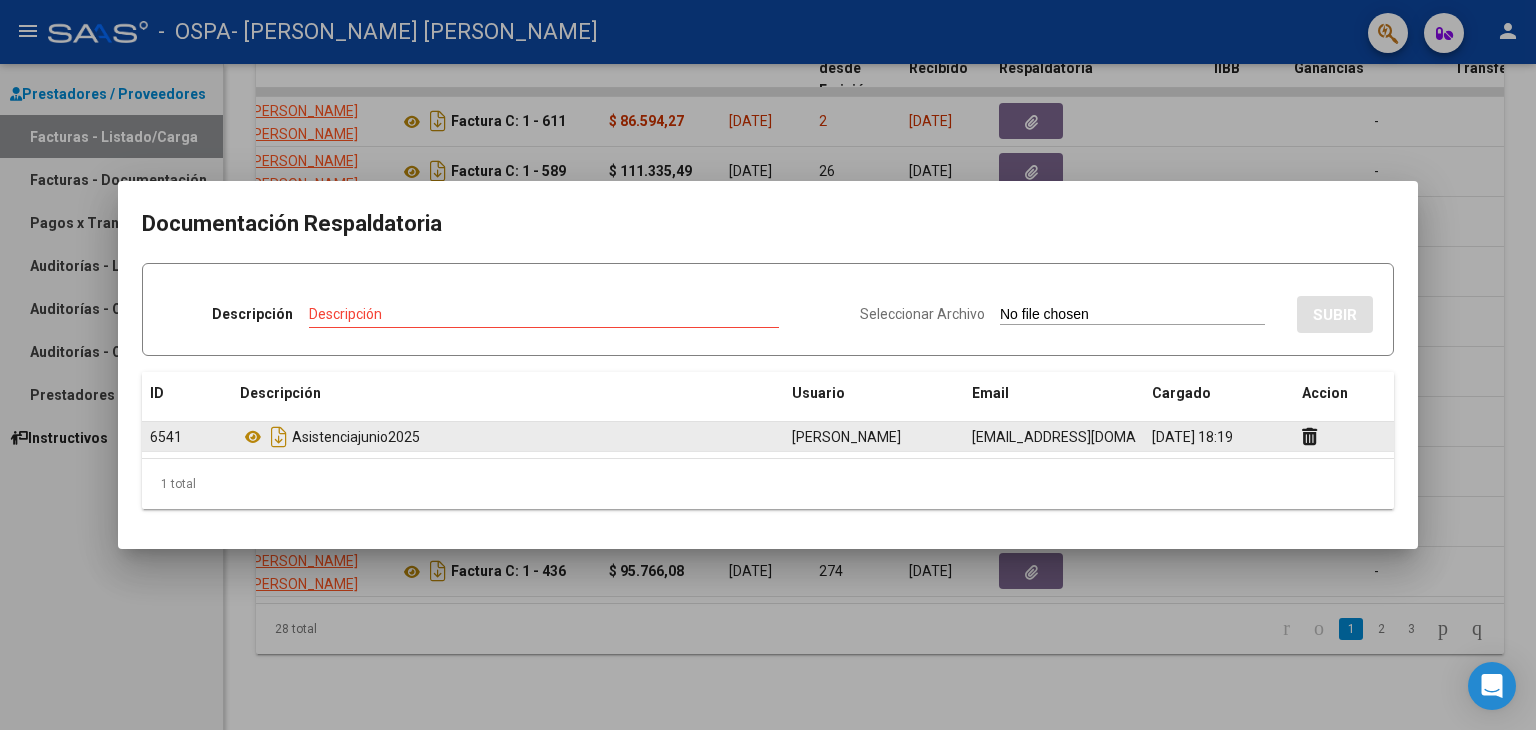 click 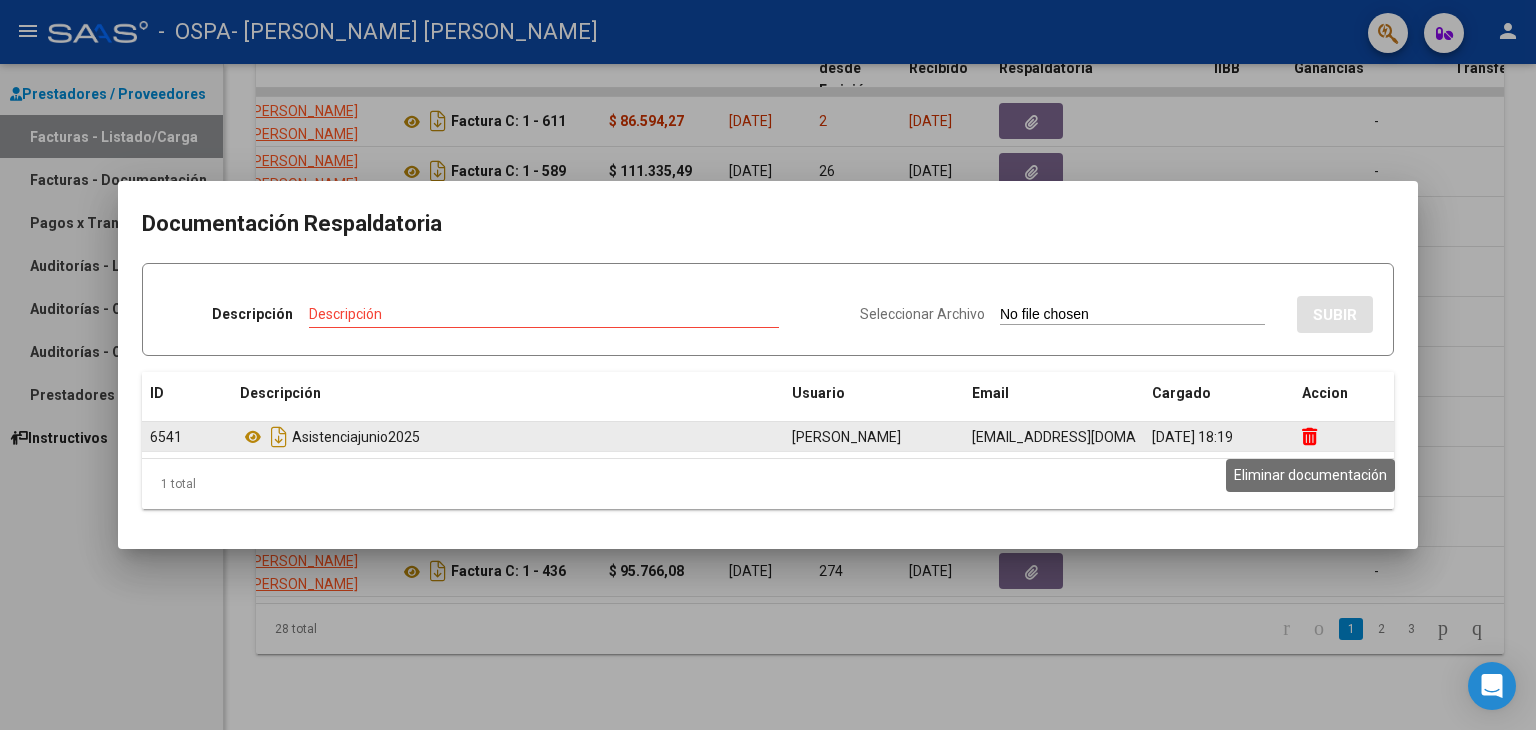 click 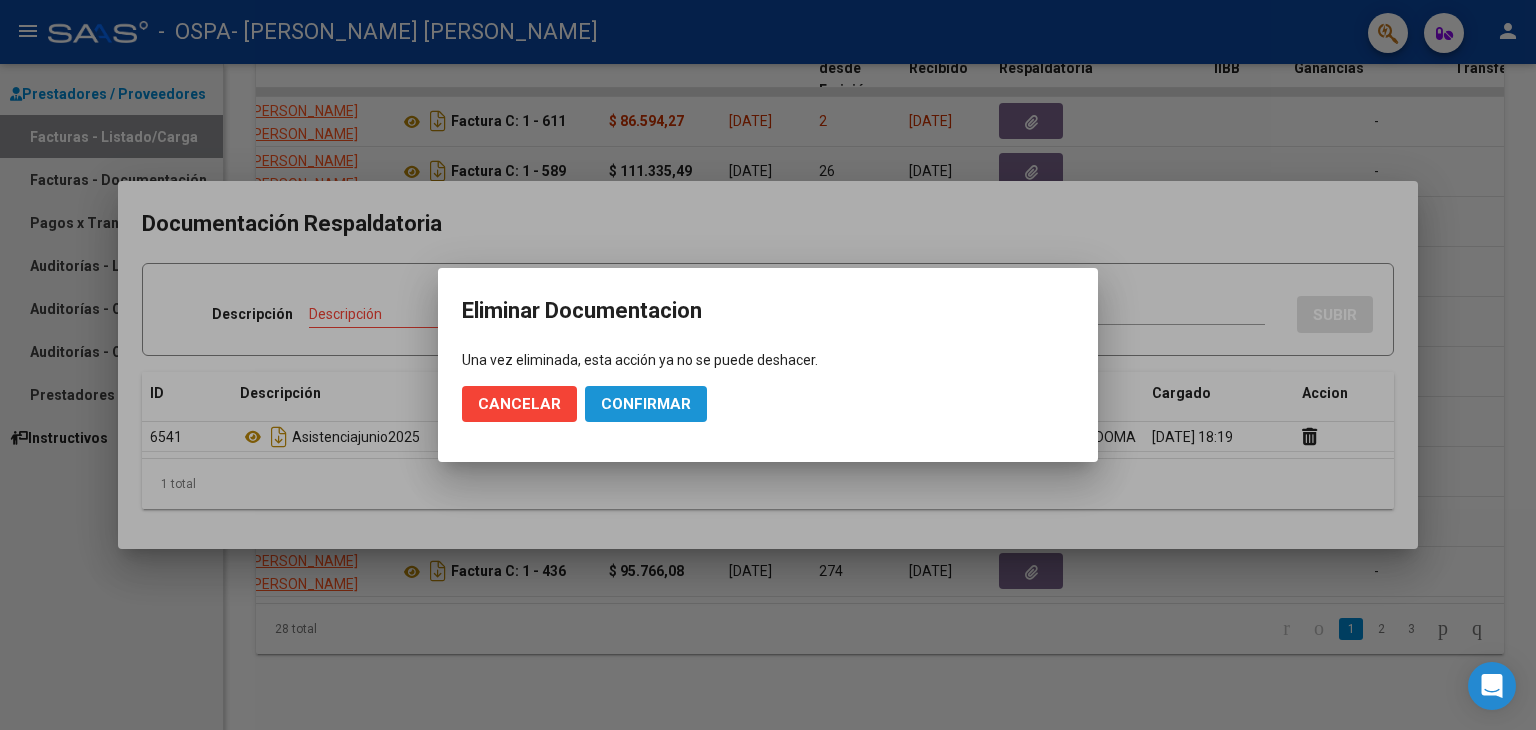 click on "Confirmar" 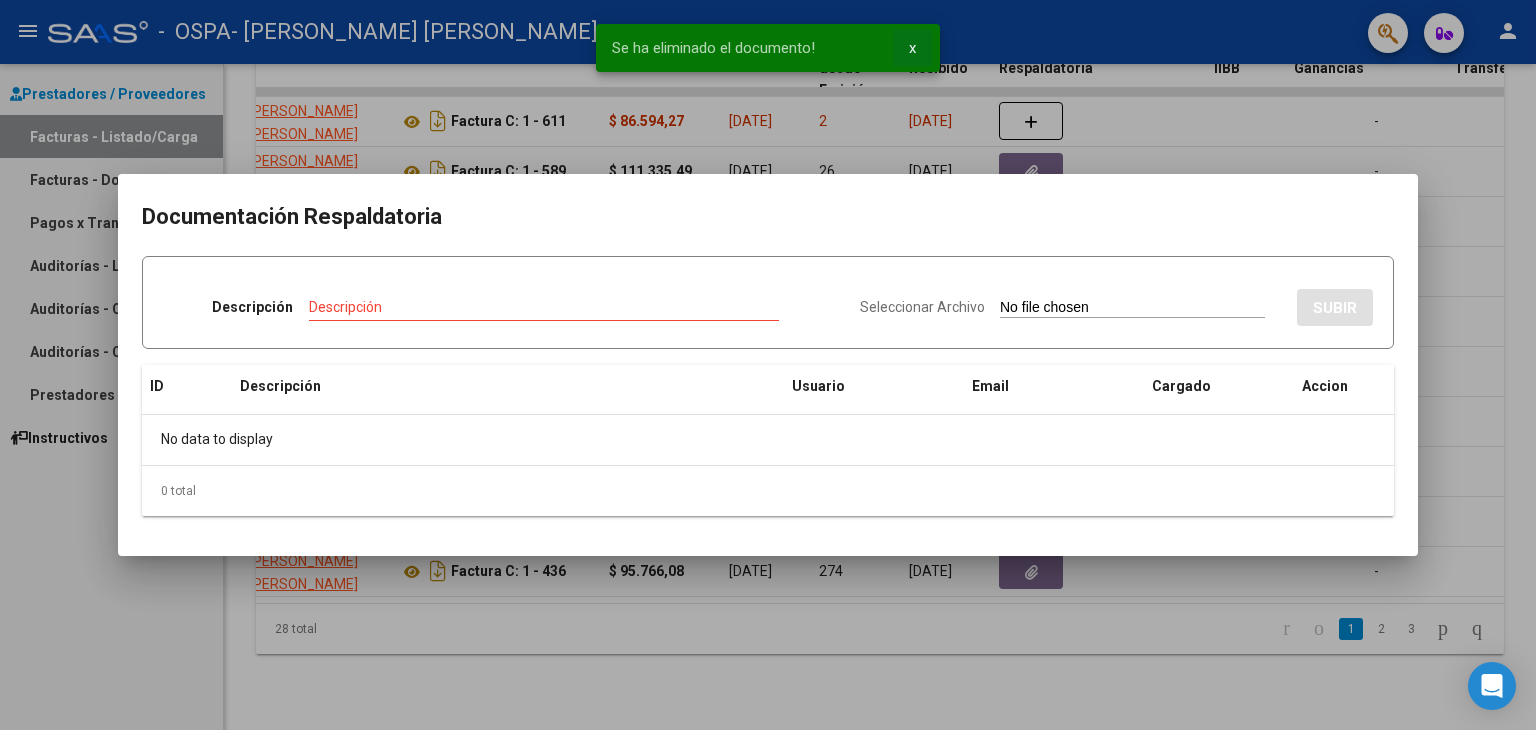 click on "x" at bounding box center [912, 48] 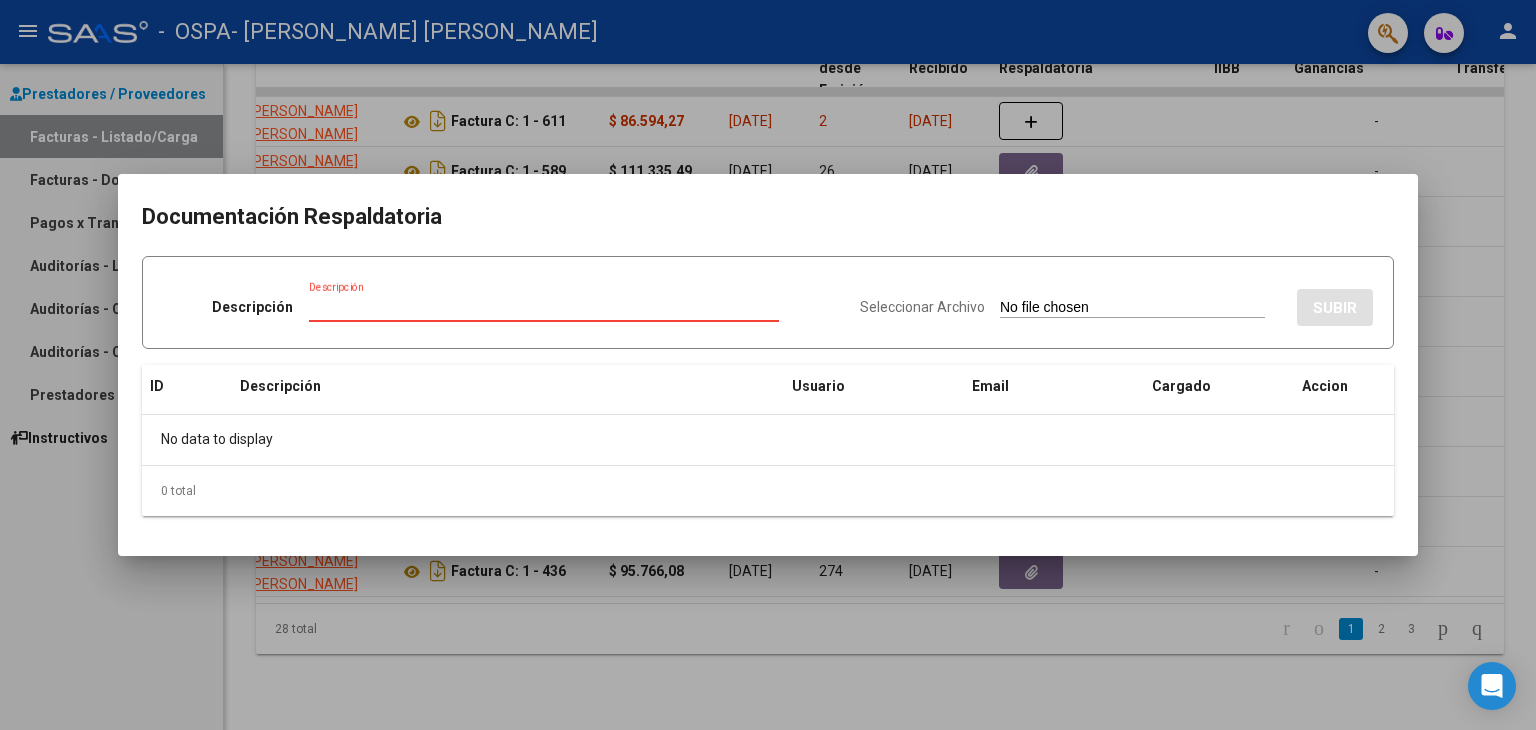 click on "Descripción" at bounding box center [544, 307] 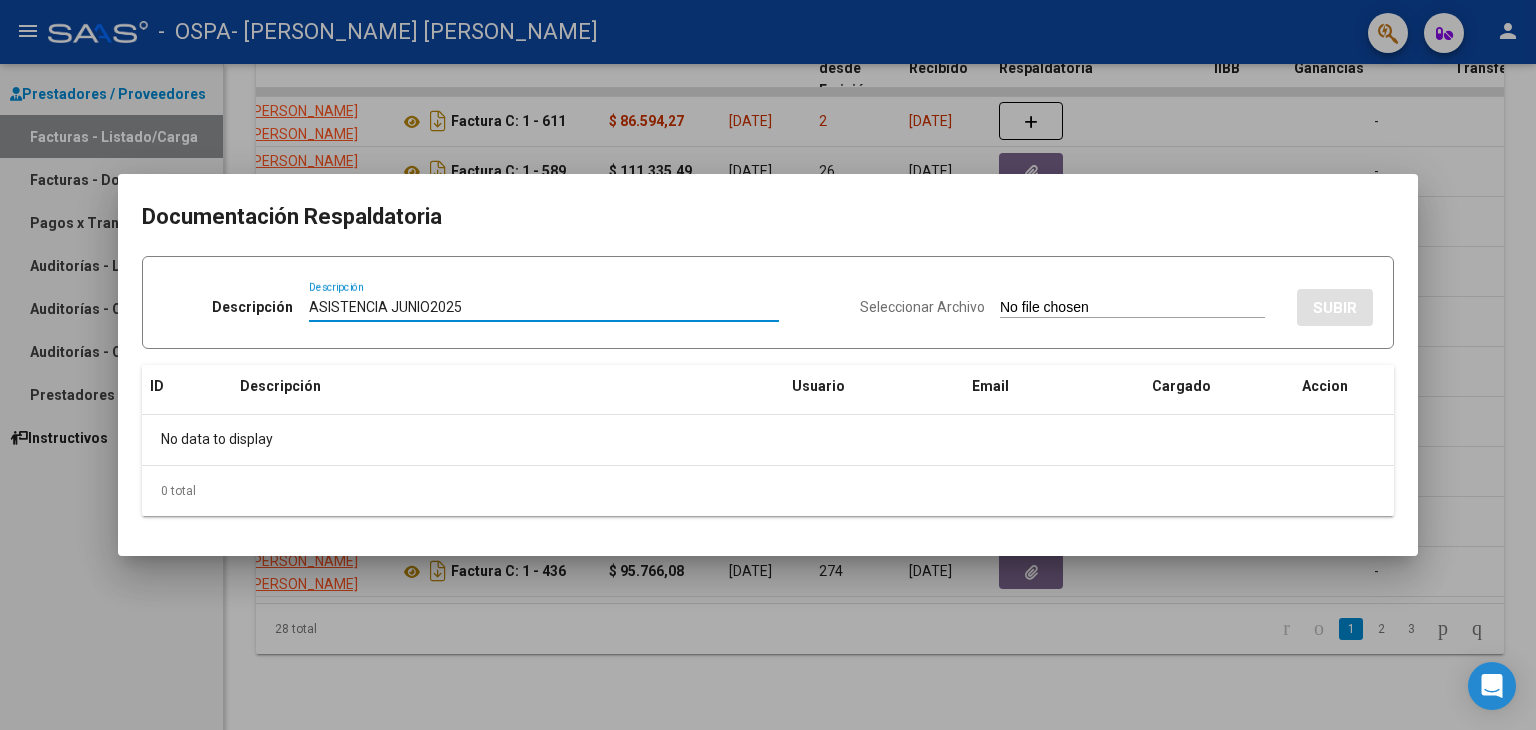 type on "ASISTENCIA JUNIO2025" 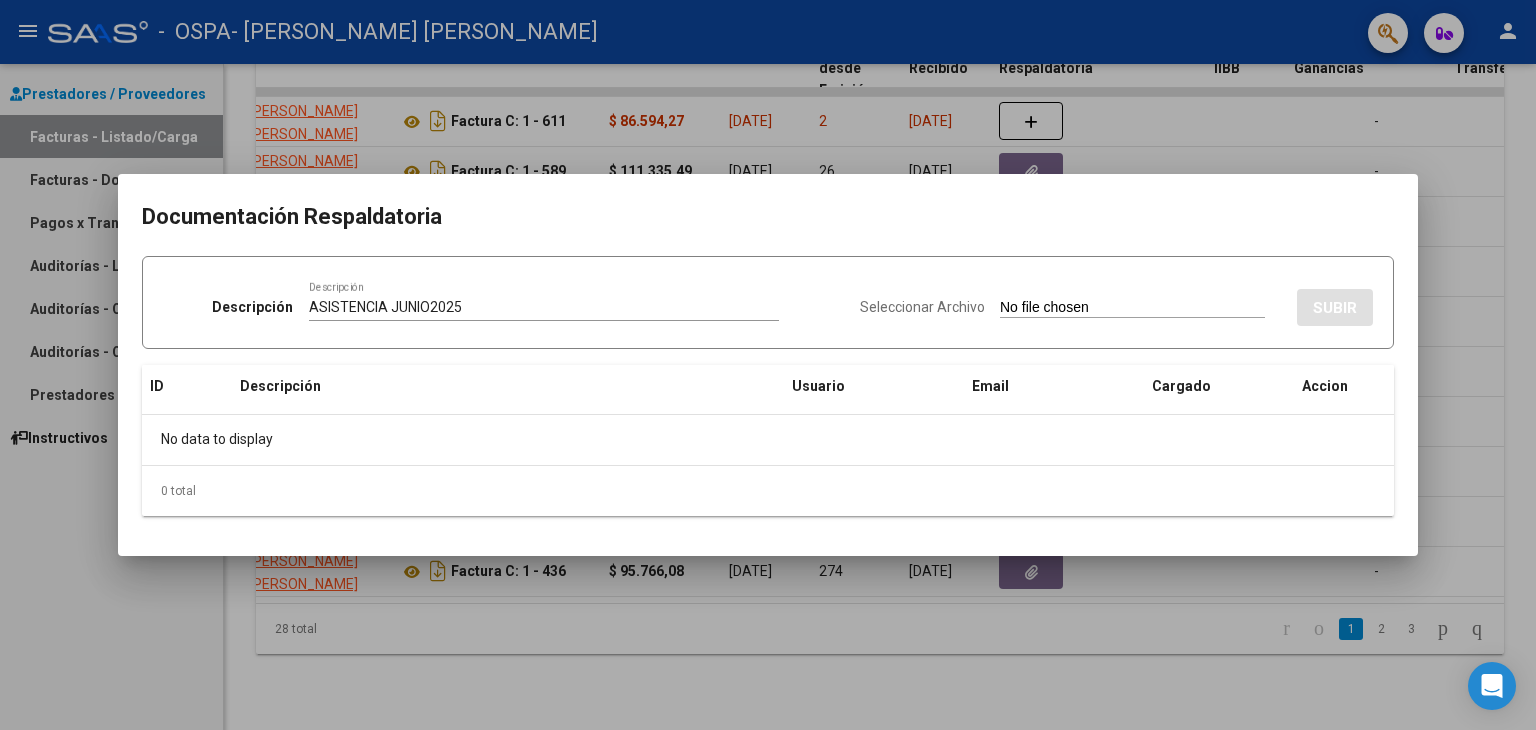 click on "Seleccionar Archivo" at bounding box center [922, 307] 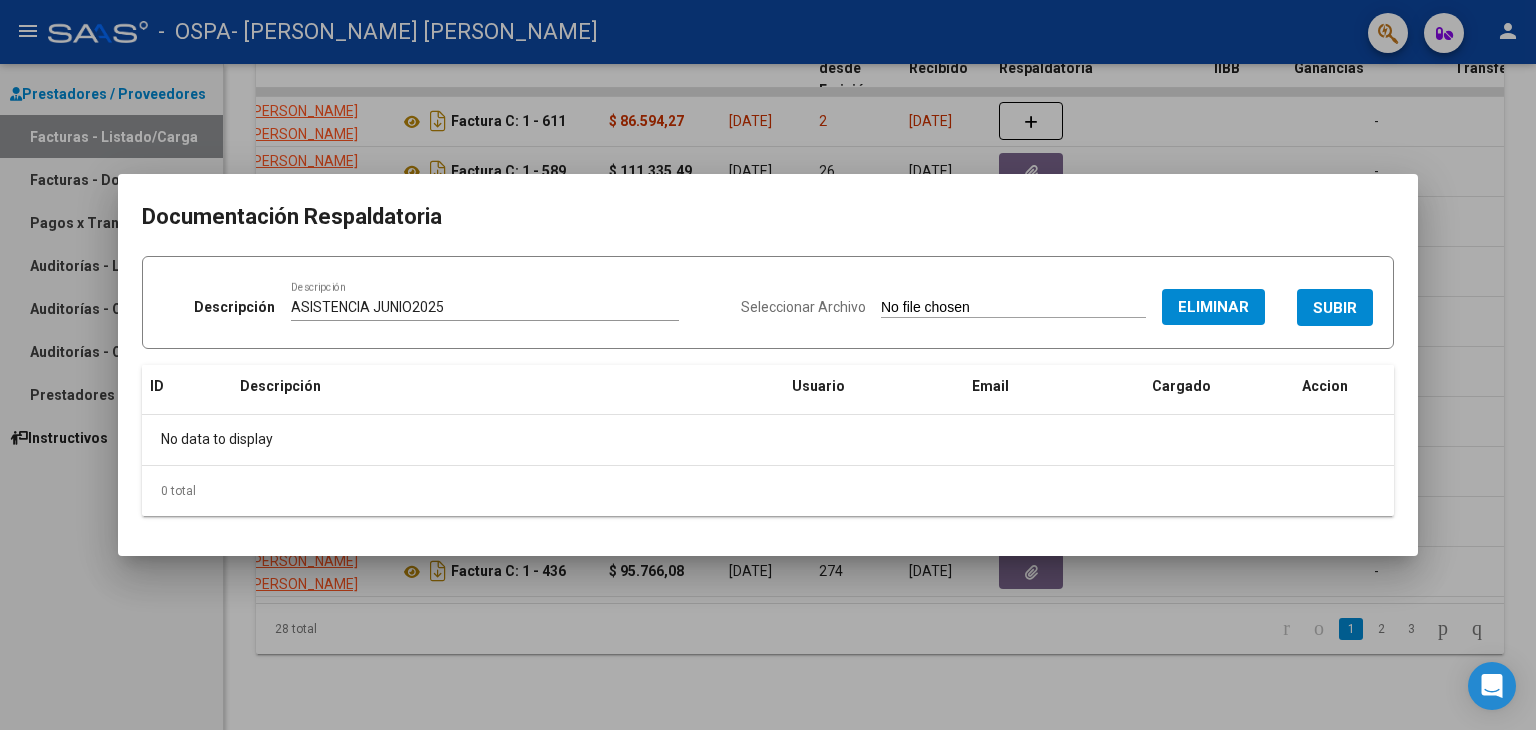 click on "SUBIR" 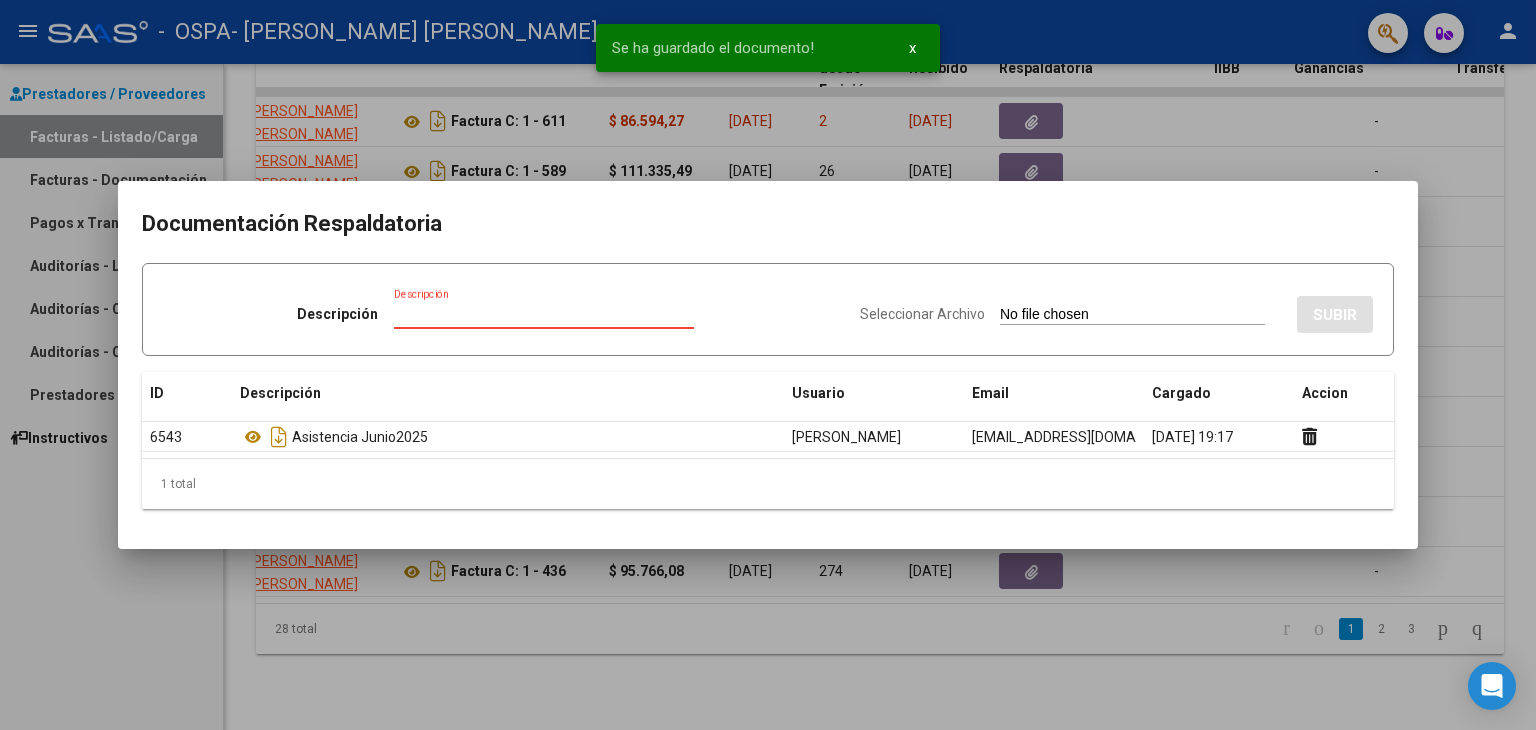 click on "Descripción" at bounding box center [544, 314] 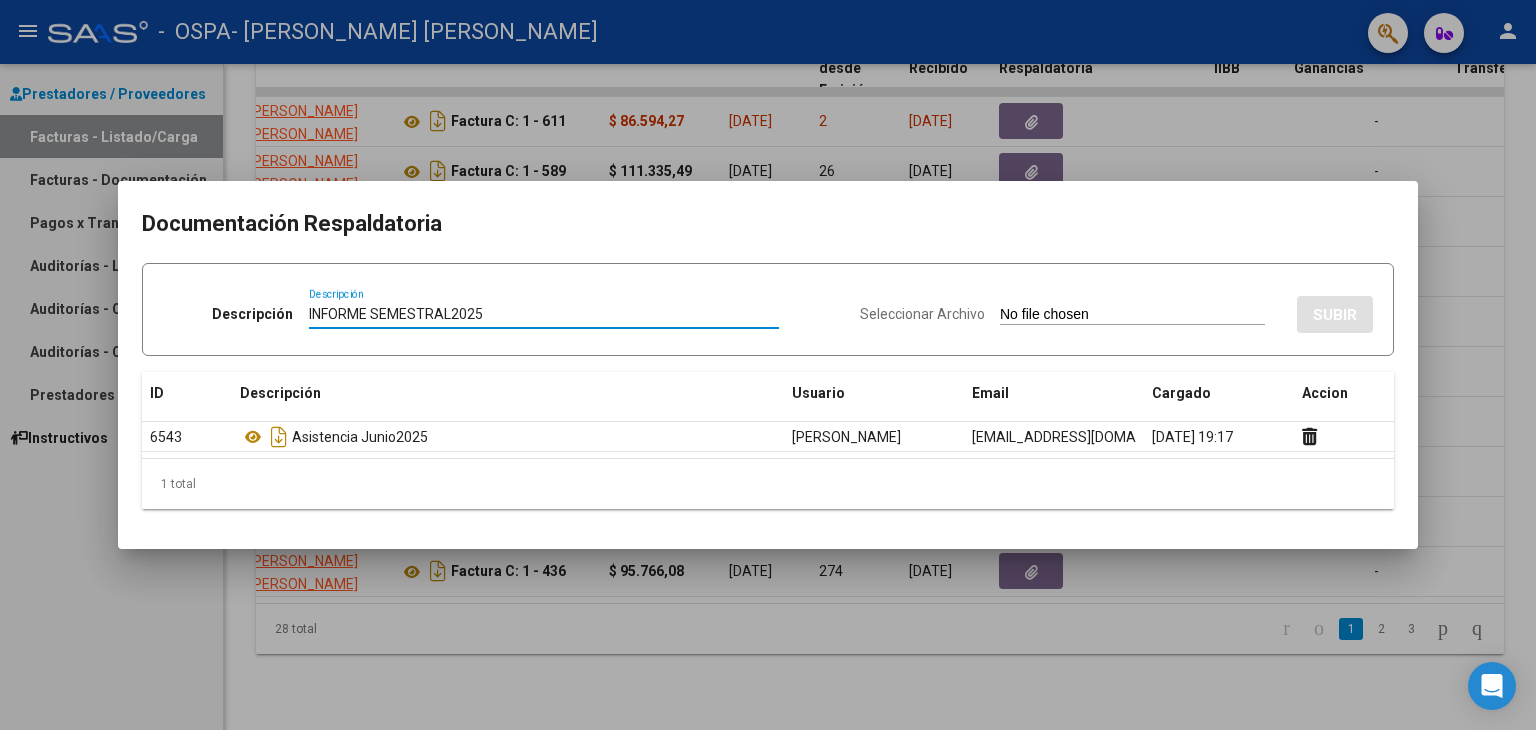 type on "INFORME SEMESTRAL2025" 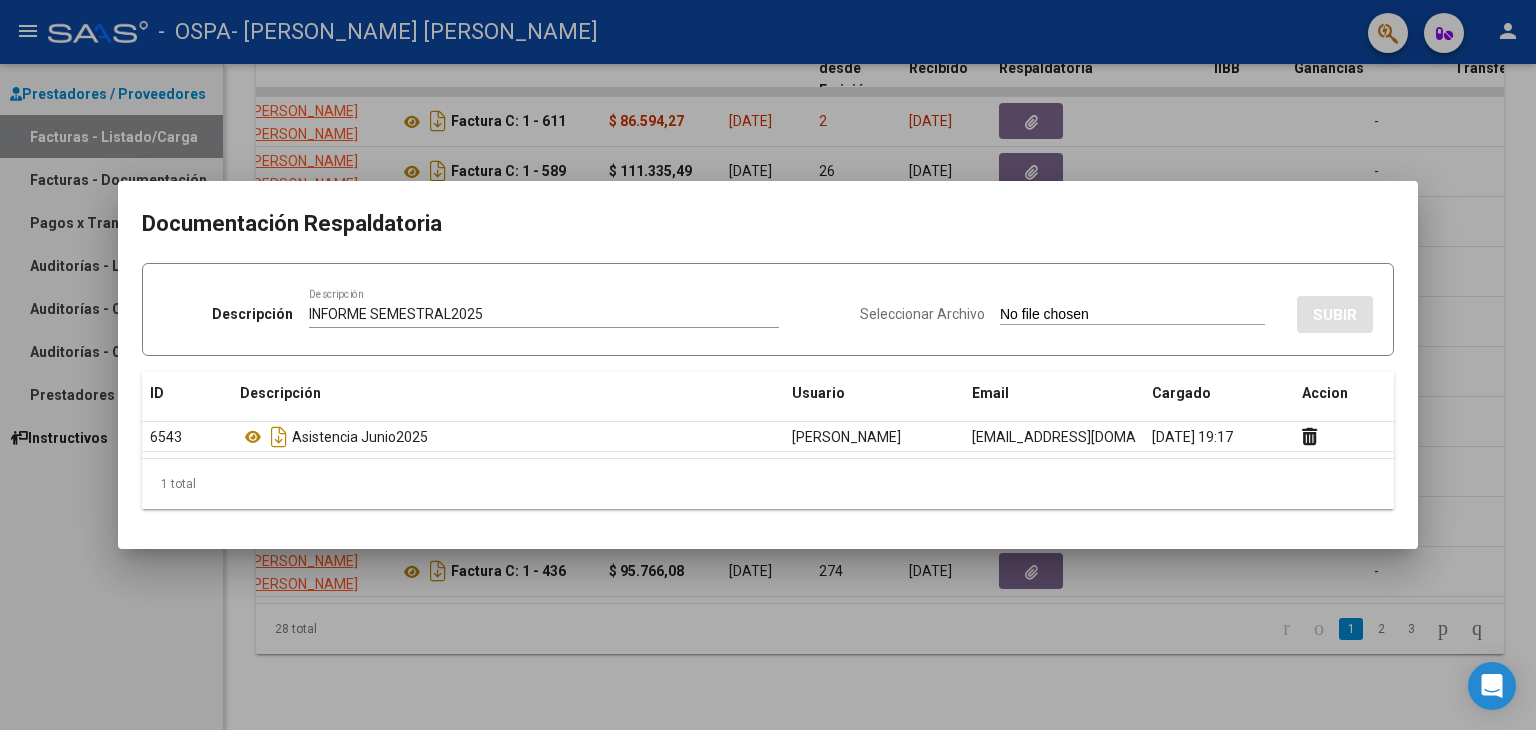 click on "Seleccionar Archivo" at bounding box center (1132, 315) 